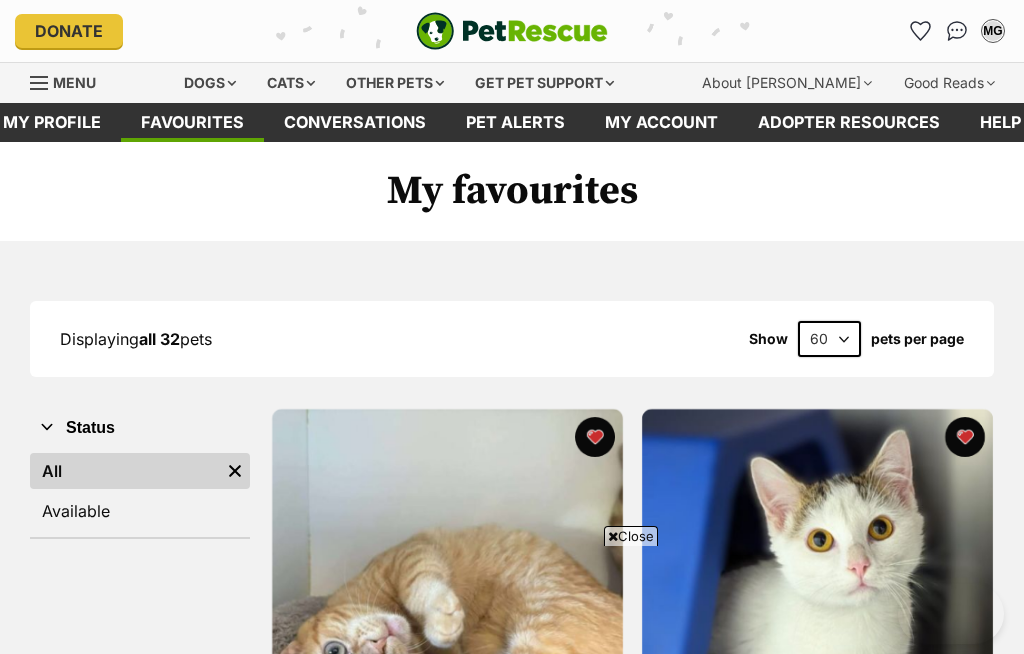 scroll, scrollTop: 0, scrollLeft: 0, axis: both 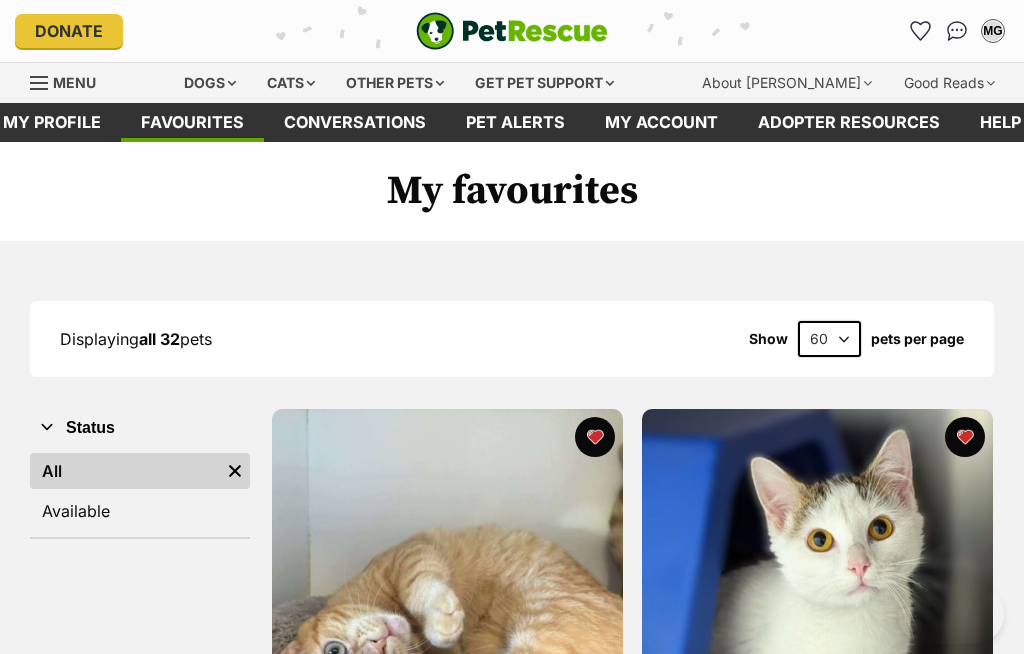 click on "Pet alerts" at bounding box center [515, 122] 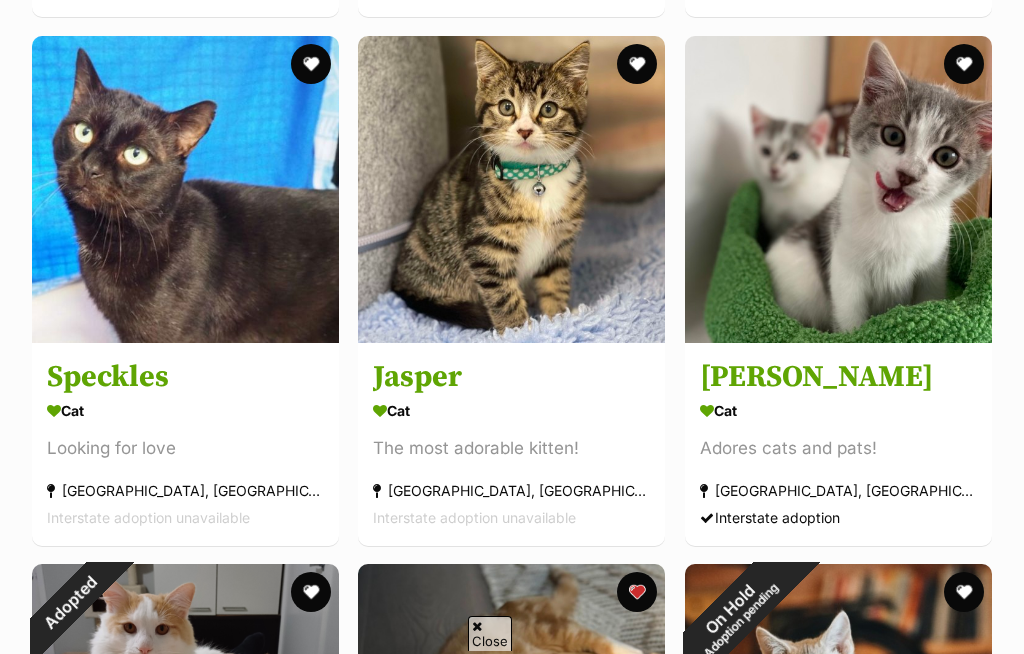 scroll, scrollTop: 0, scrollLeft: 0, axis: both 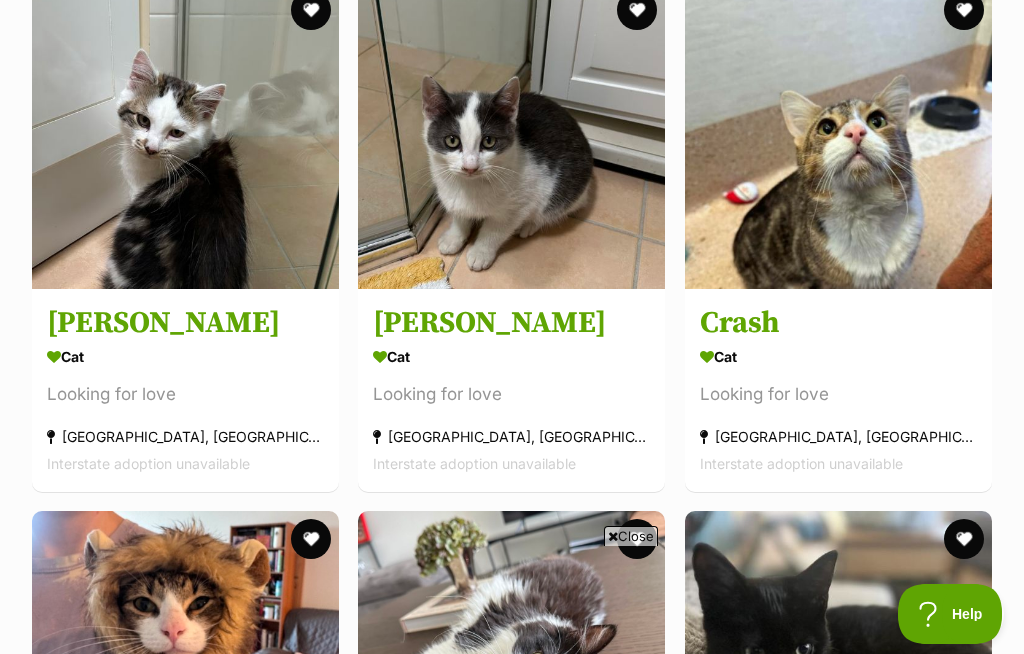 click on "[PERSON_NAME]" at bounding box center [511, 323] 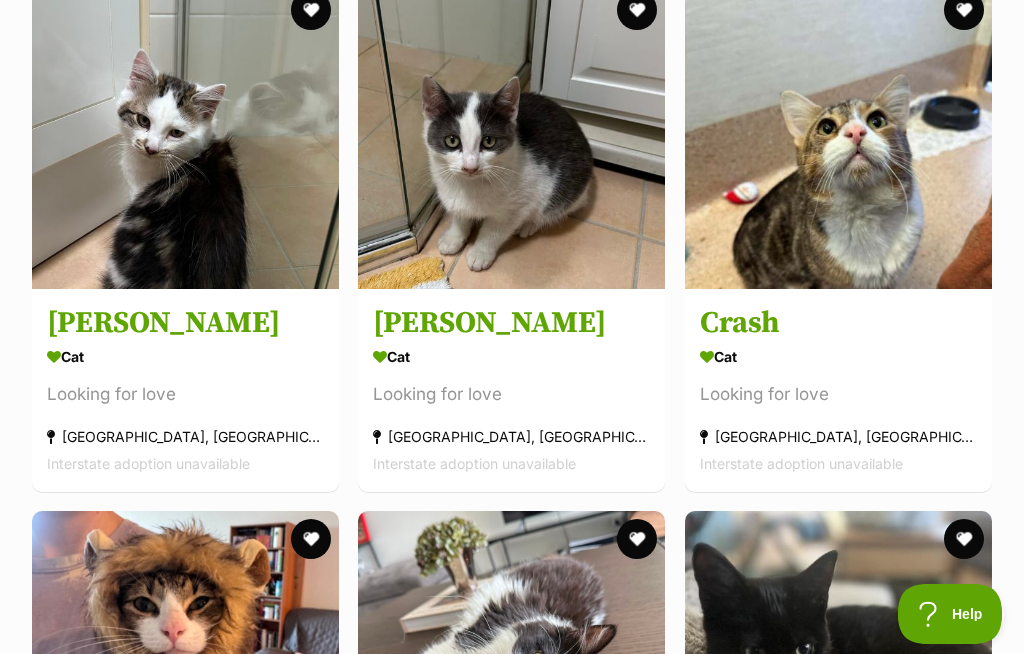 scroll, scrollTop: 2115, scrollLeft: 0, axis: vertical 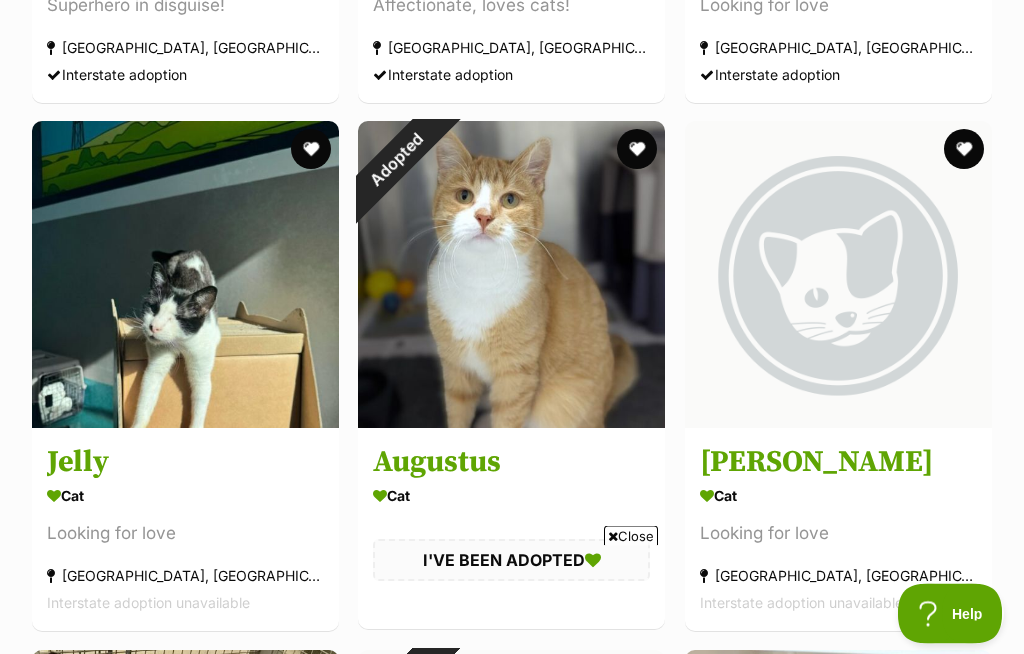 click at bounding box center [185, 275] 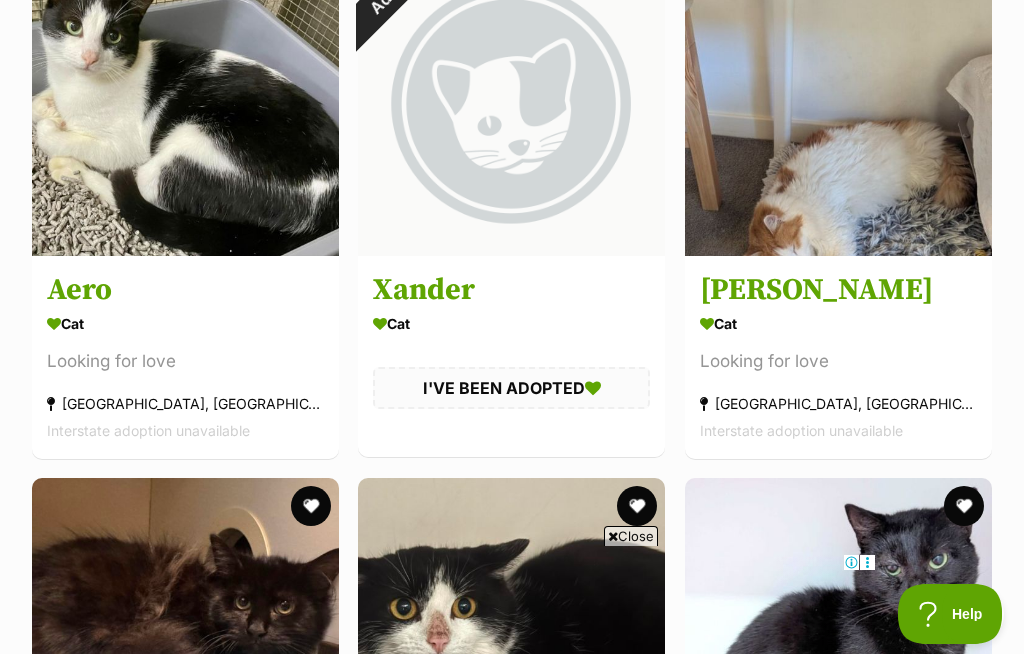 scroll, scrollTop: 3656, scrollLeft: 0, axis: vertical 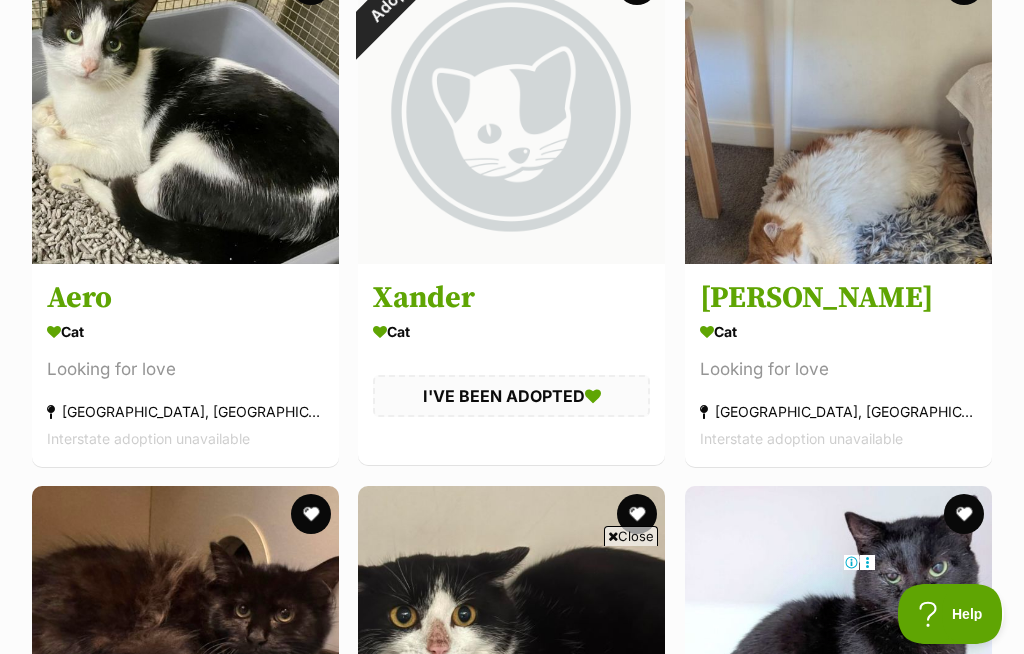 click at bounding box center (838, 110) 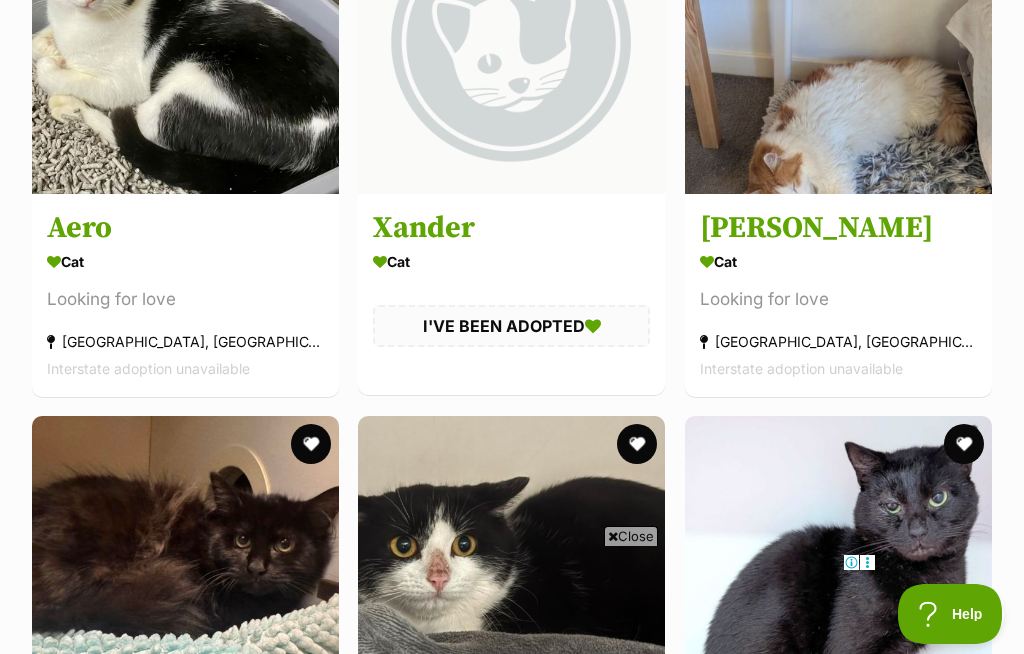scroll, scrollTop: 4116, scrollLeft: 0, axis: vertical 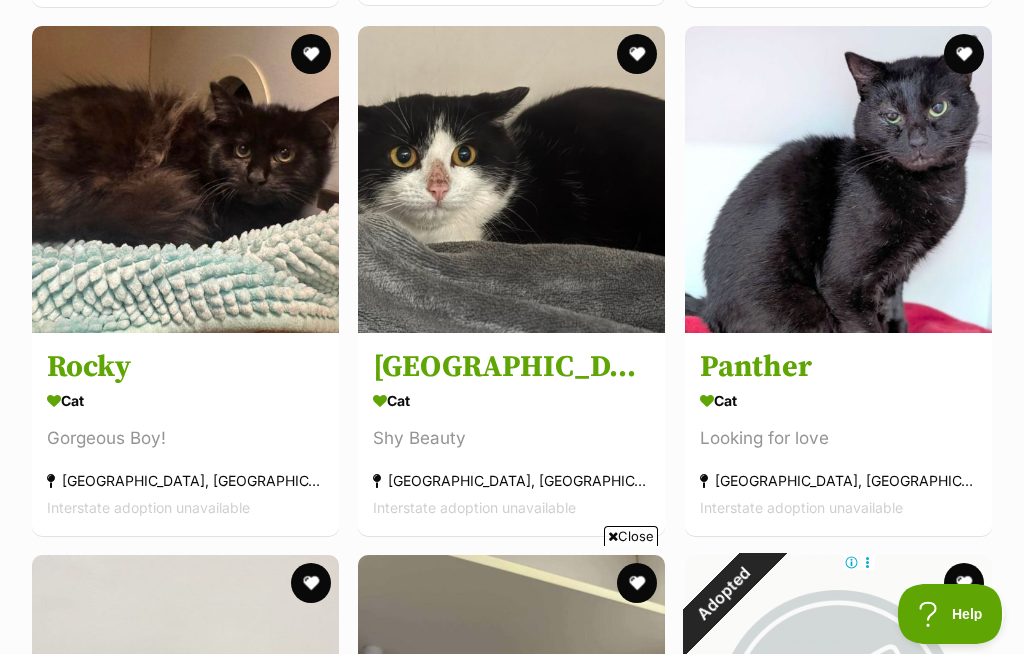 click on "Close" at bounding box center (631, 536) 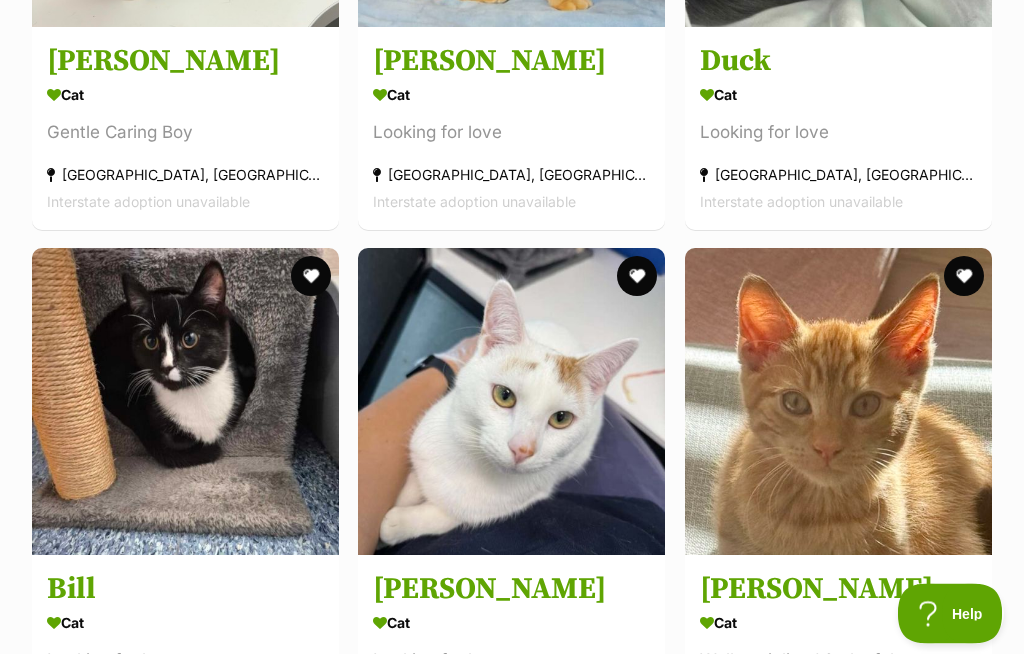 scroll, scrollTop: 7598, scrollLeft: 0, axis: vertical 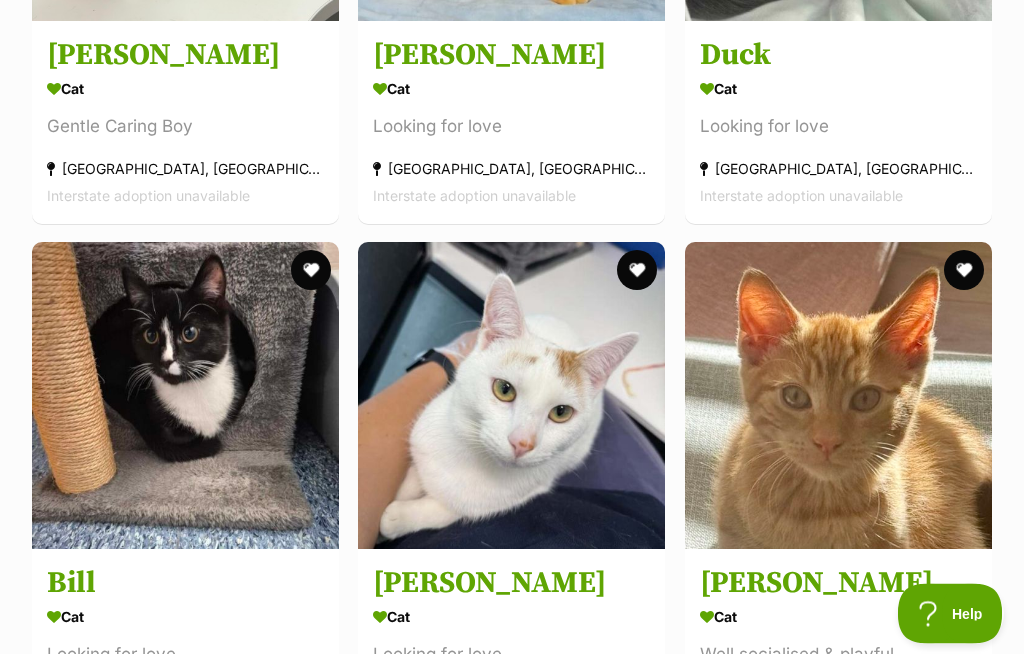 click at bounding box center (511, 396) 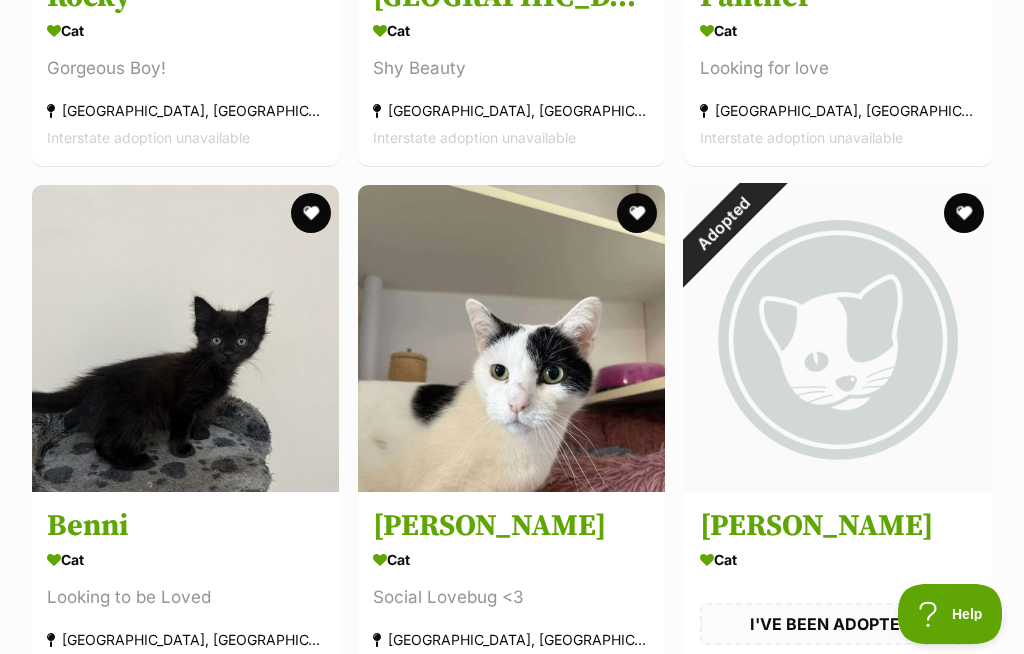 scroll, scrollTop: 0, scrollLeft: 0, axis: both 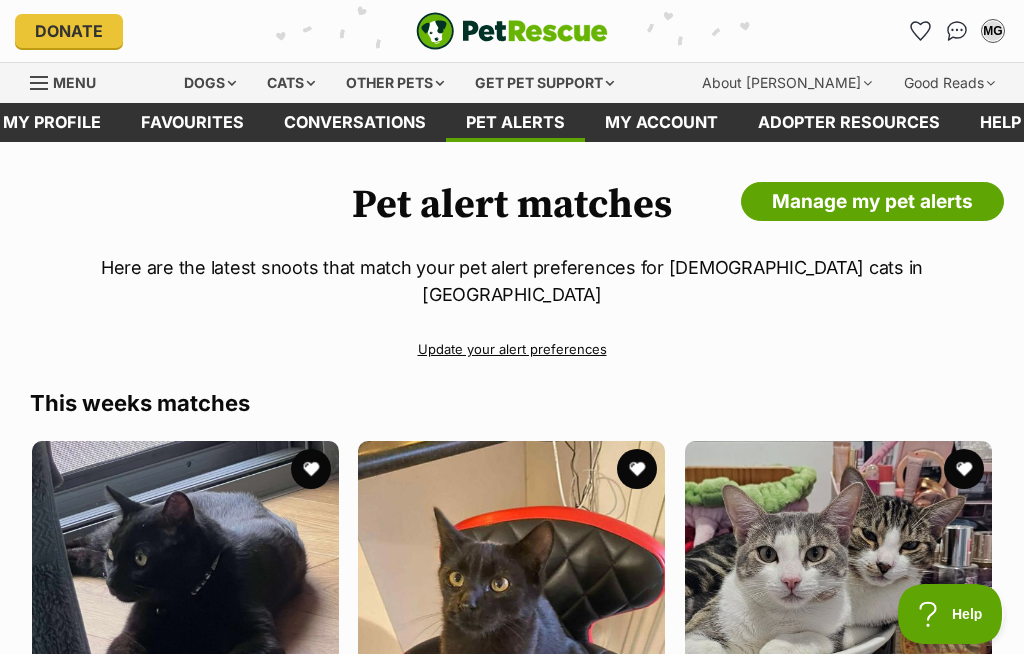click on "Favourites" at bounding box center (192, 122) 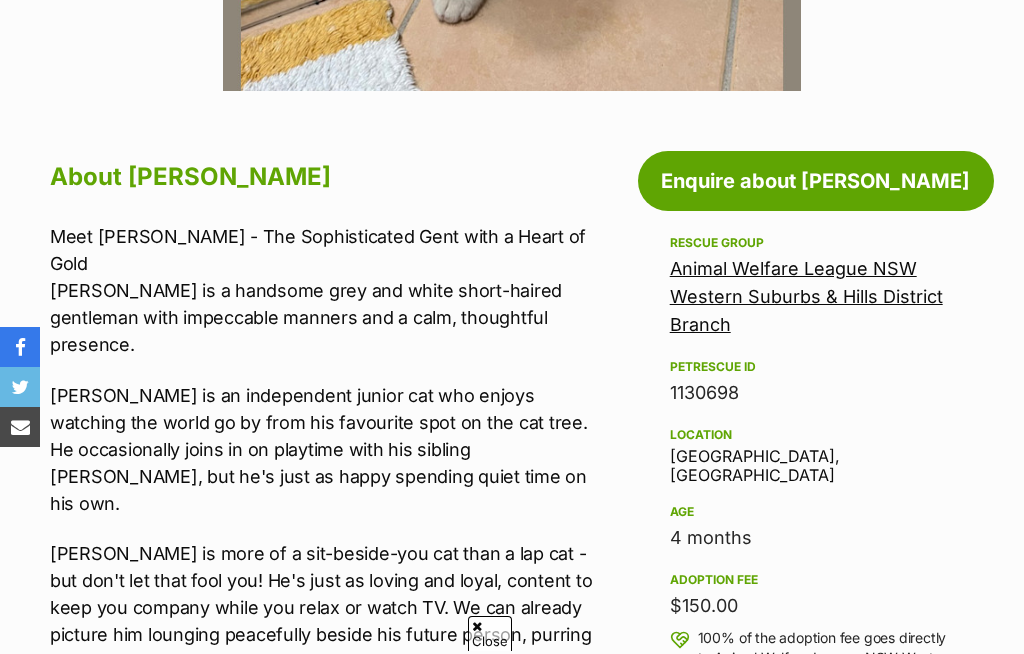 scroll, scrollTop: 903, scrollLeft: 0, axis: vertical 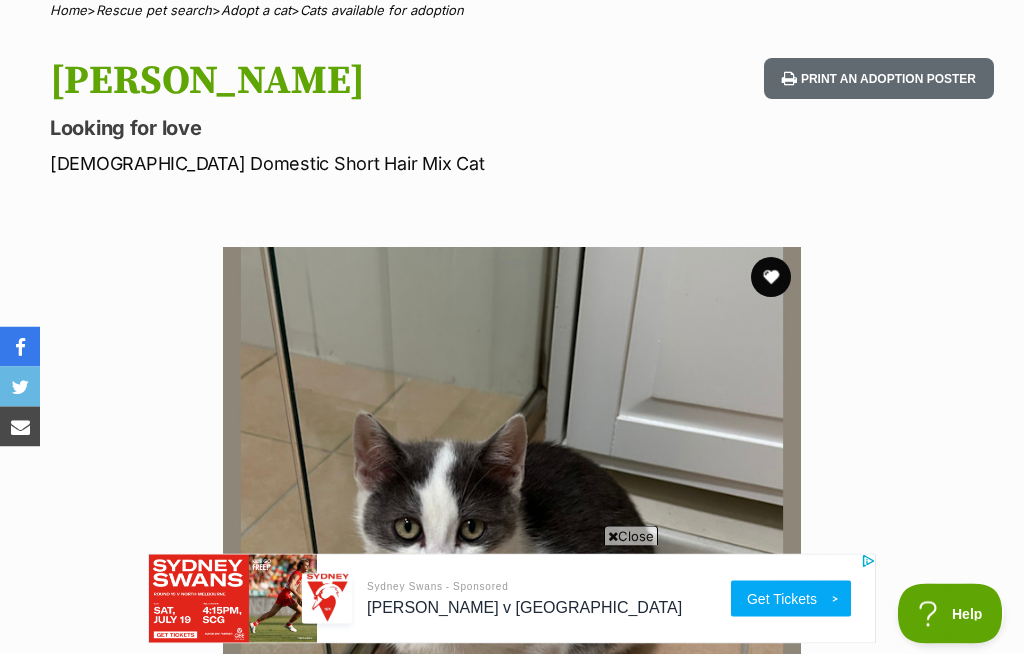 click at bounding box center [771, 278] 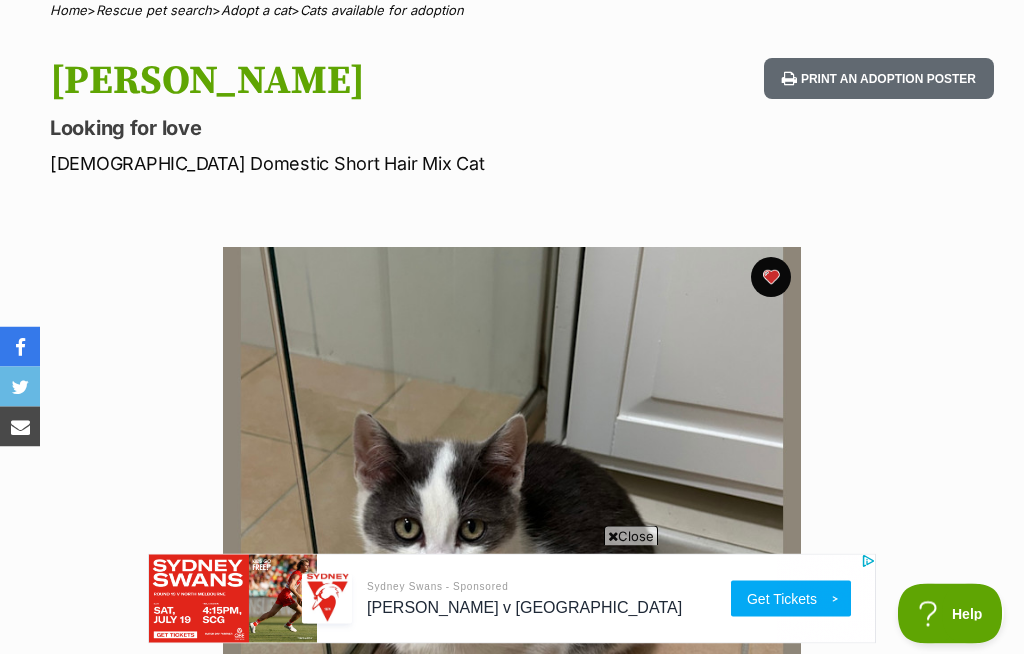 scroll, scrollTop: 169, scrollLeft: 0, axis: vertical 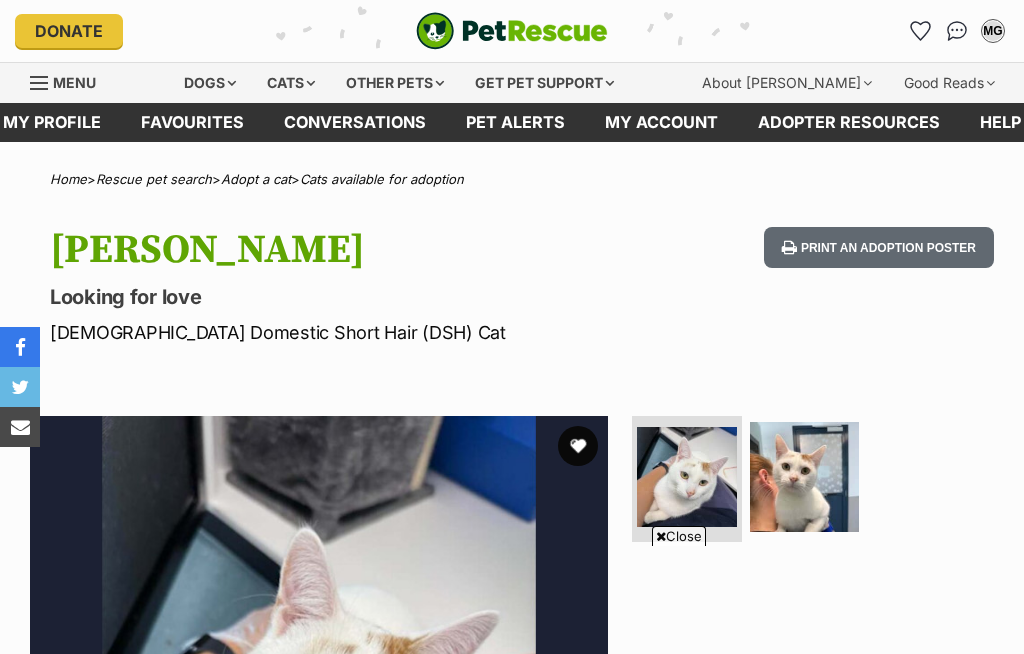 click on "Next" at bounding box center [573, 720] 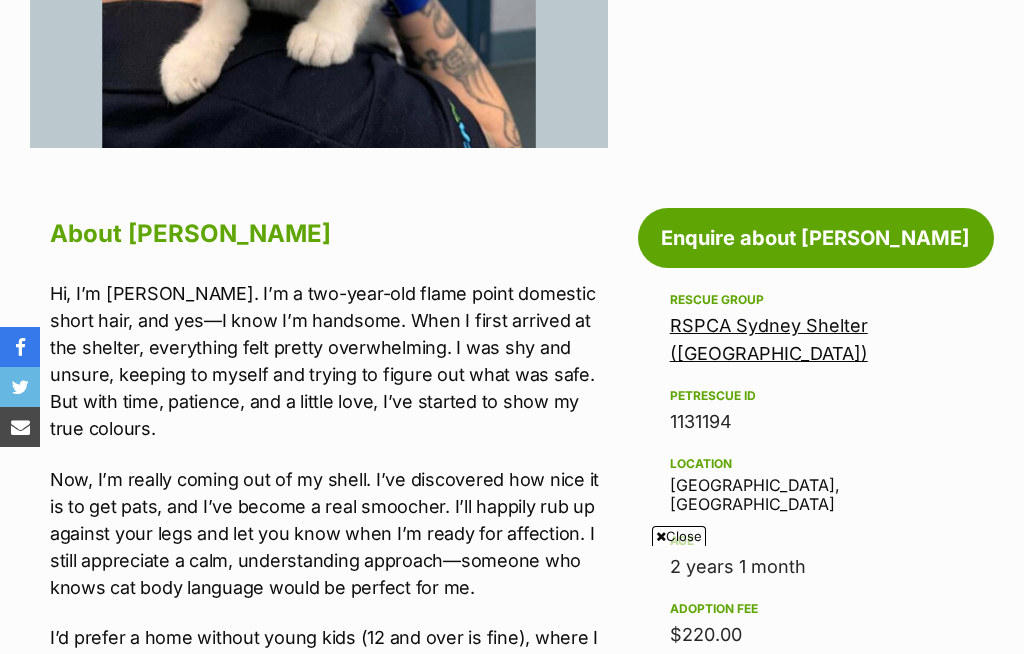 scroll, scrollTop: 882, scrollLeft: 0, axis: vertical 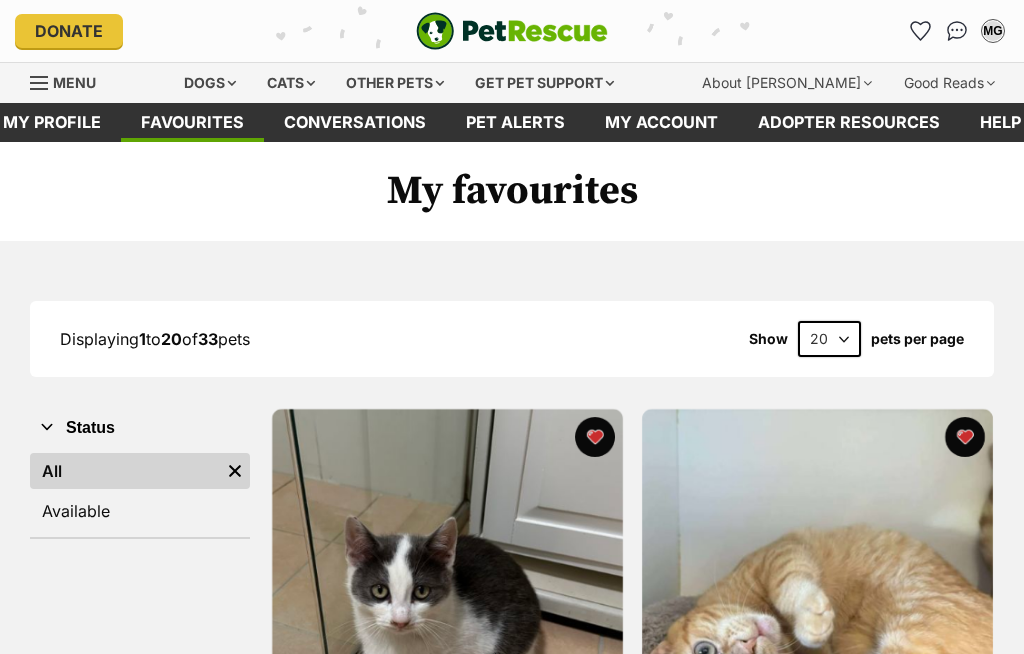 click on "20 40 60" at bounding box center (829, 339) 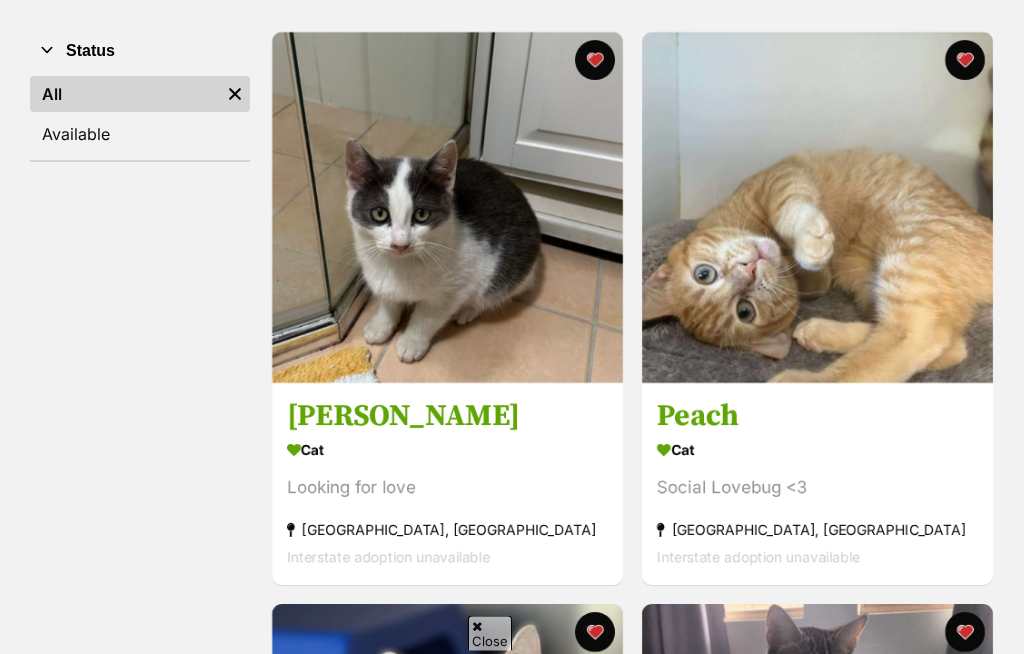 scroll, scrollTop: 377, scrollLeft: 0, axis: vertical 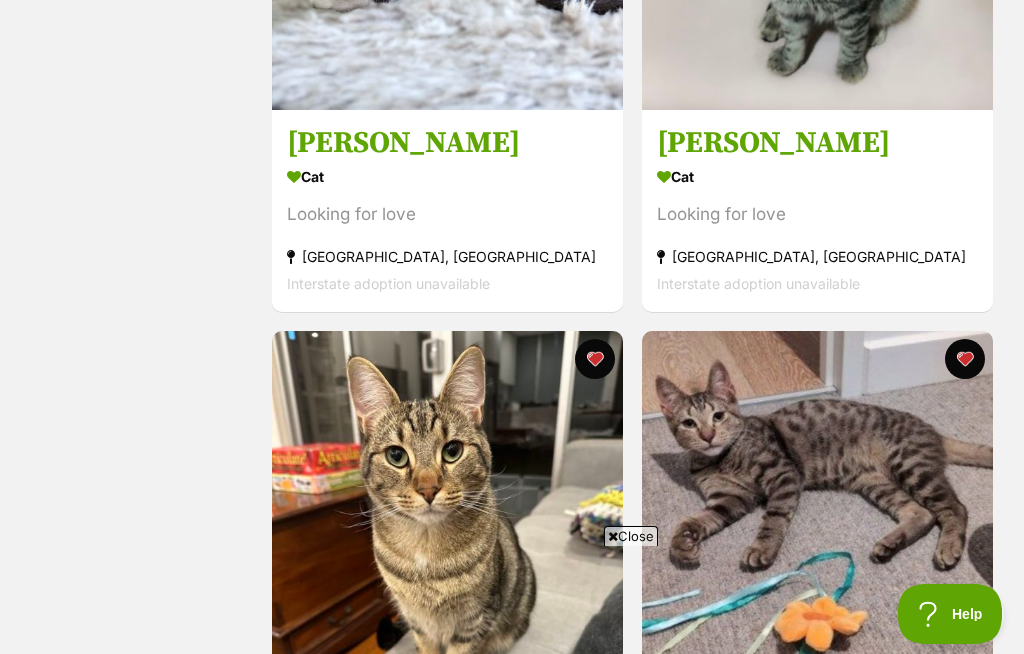 click on "[PERSON_NAME]" at bounding box center [447, 143] 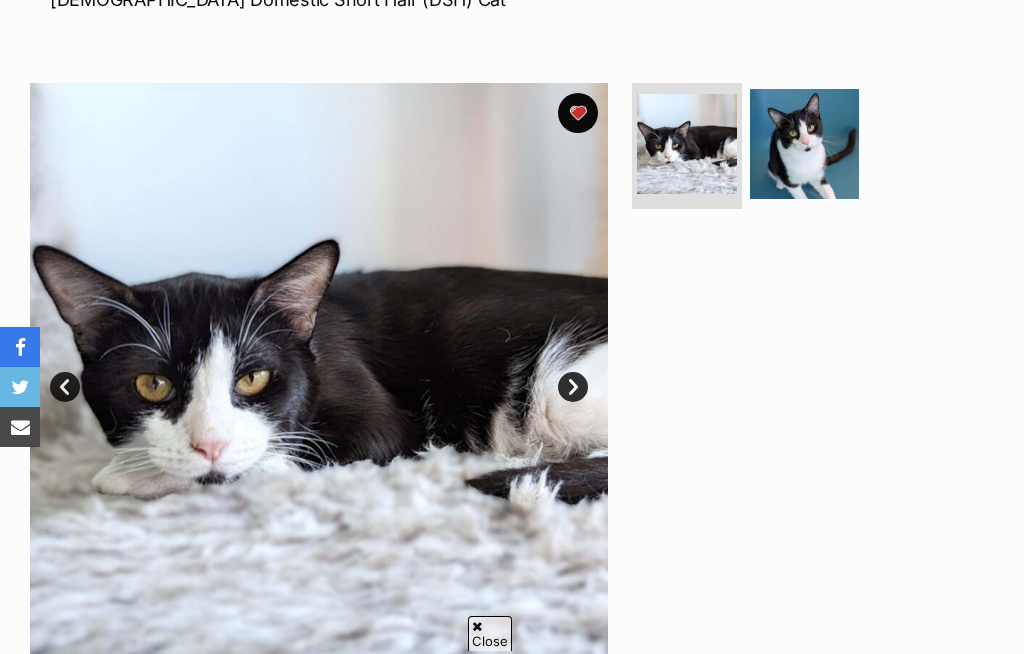 scroll, scrollTop: 333, scrollLeft: 0, axis: vertical 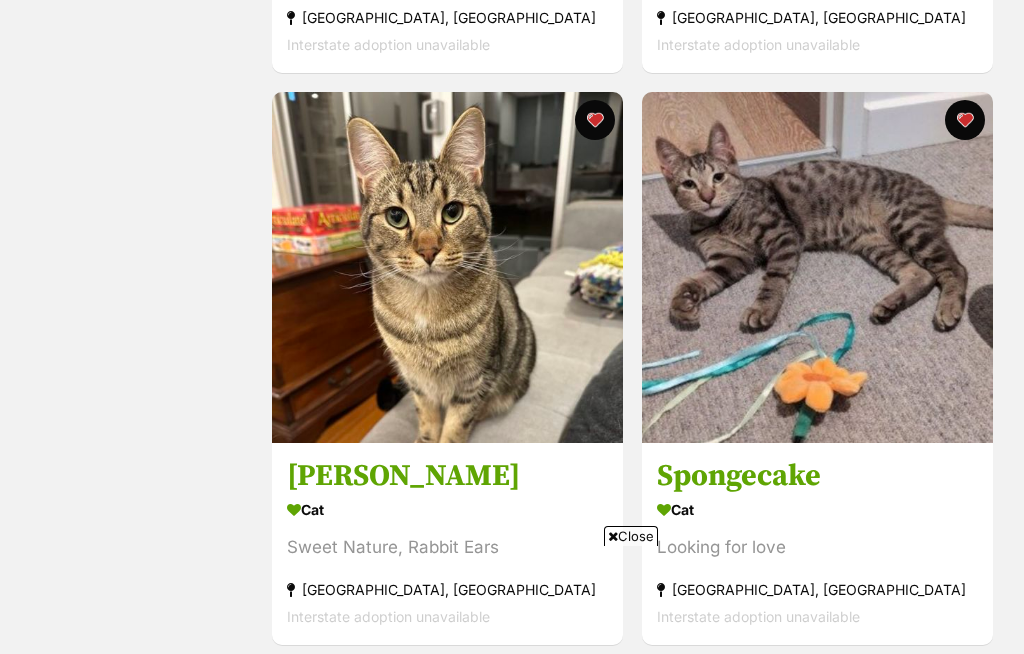 click at bounding box center (447, 267) 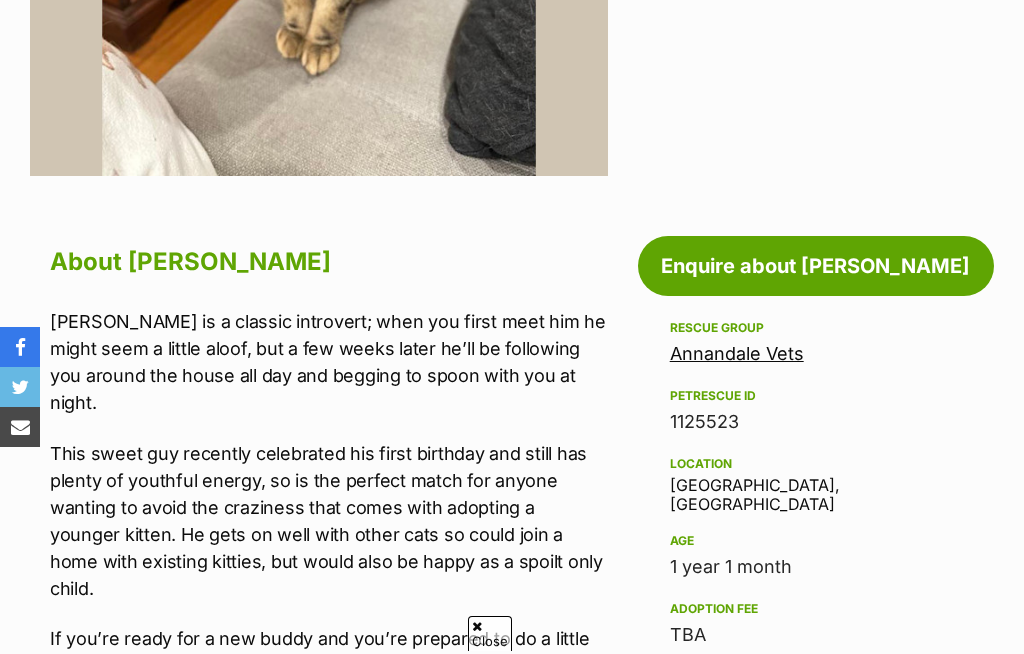 scroll, scrollTop: 1416, scrollLeft: 0, axis: vertical 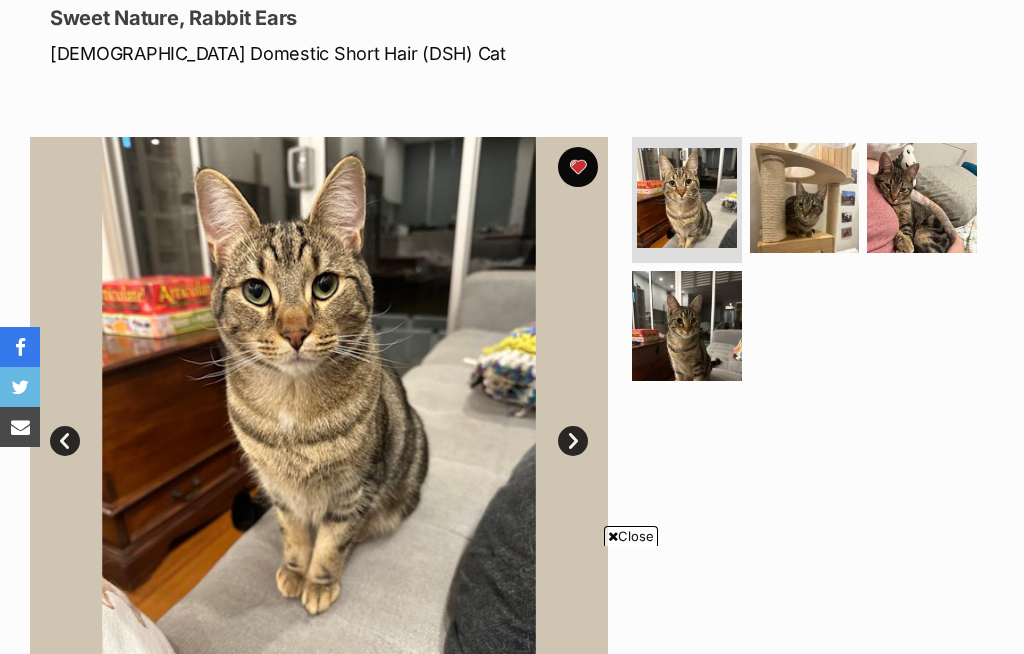 click at bounding box center [922, 198] 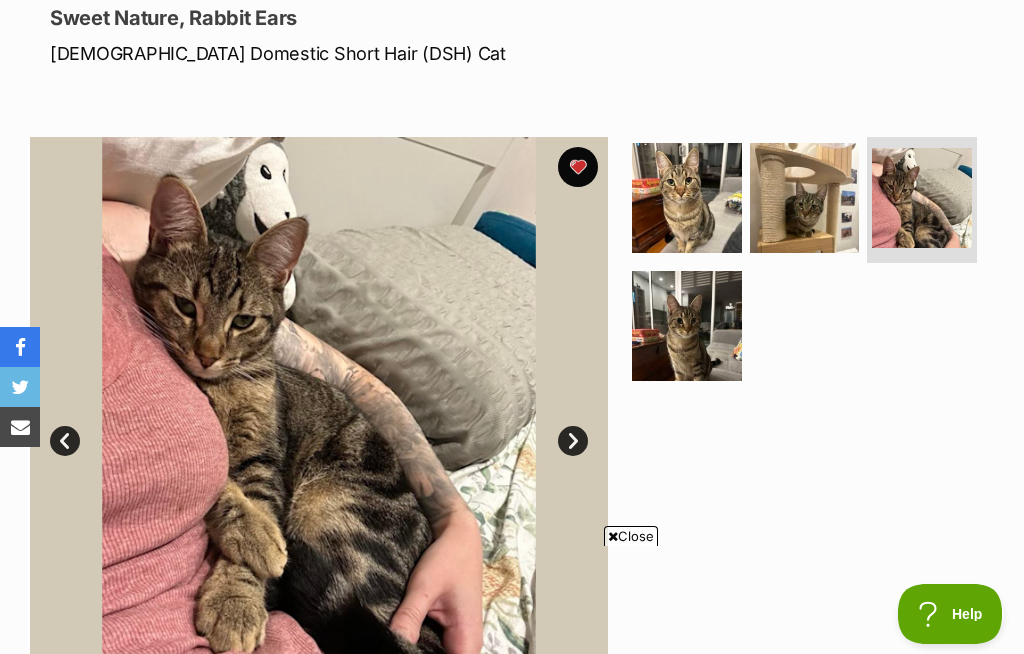 scroll, scrollTop: 0, scrollLeft: 0, axis: both 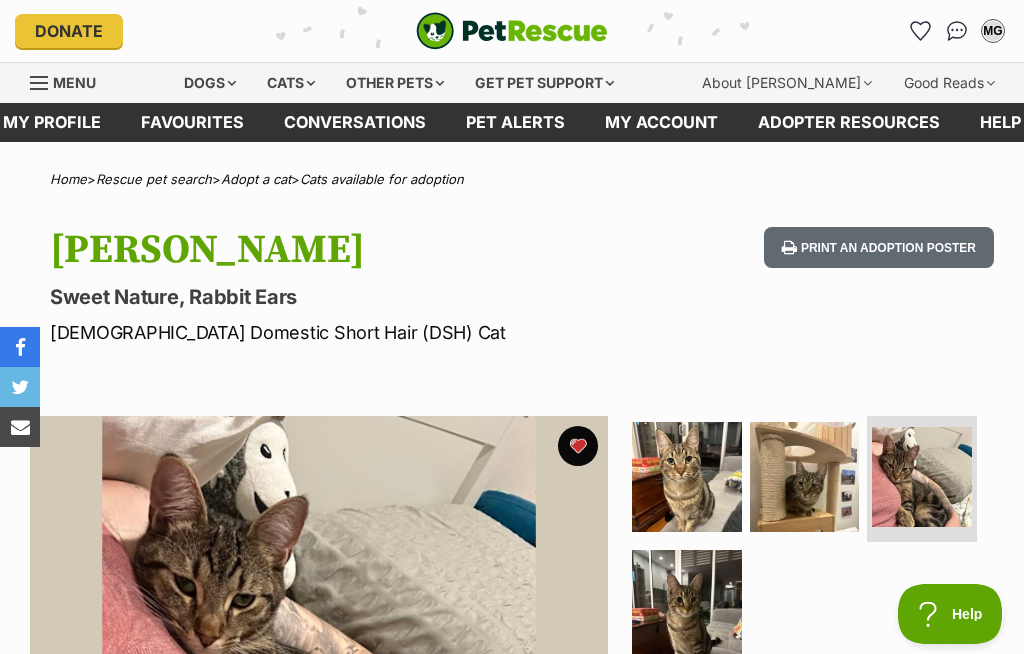 click on "Favourites" at bounding box center (192, 122) 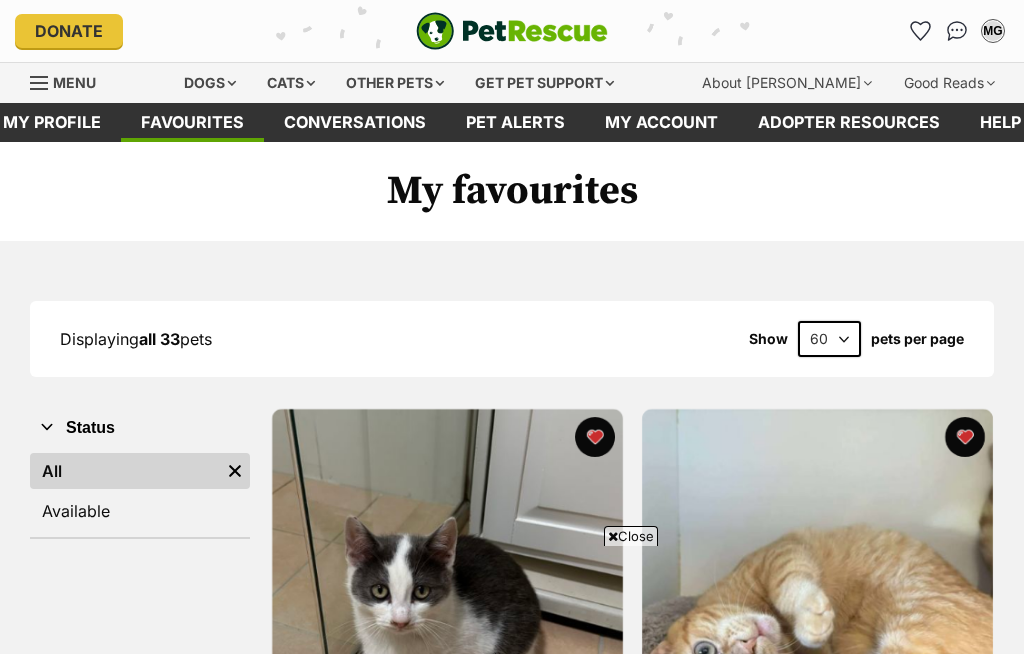 scroll, scrollTop: 1000, scrollLeft: 0, axis: vertical 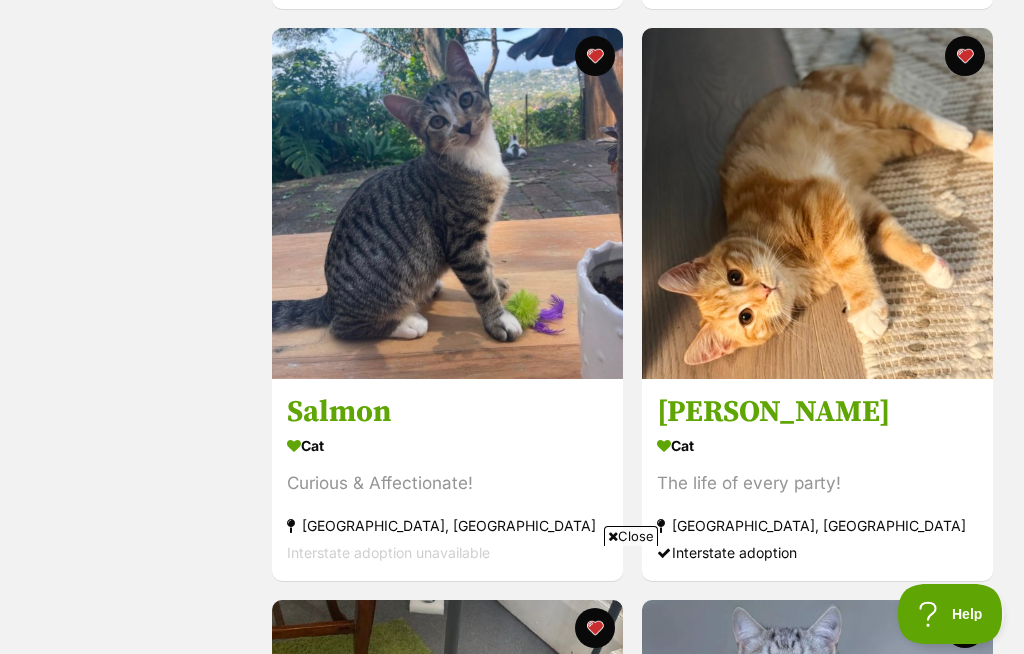 click on "Status
All
Remove filter
Available" at bounding box center [140, 3735] 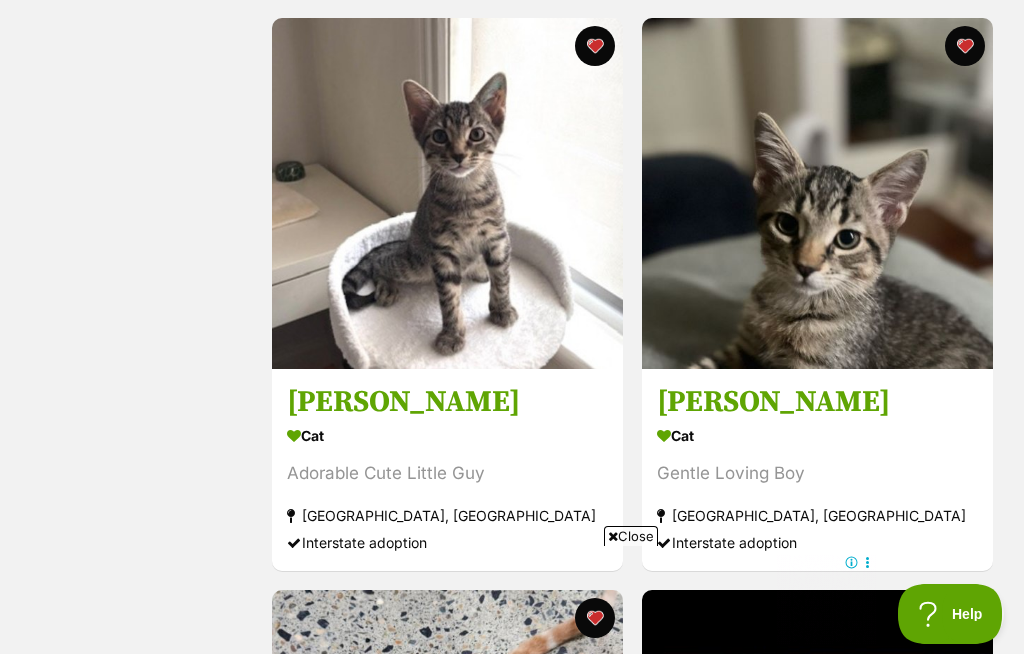 scroll, scrollTop: 0, scrollLeft: 0, axis: both 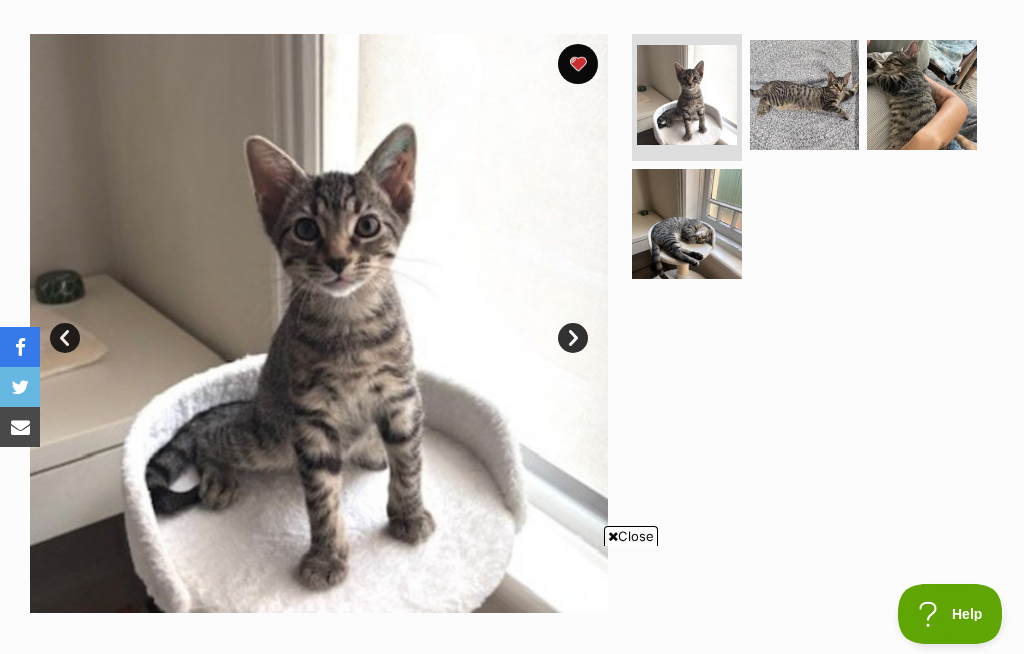 click at bounding box center (922, 95) 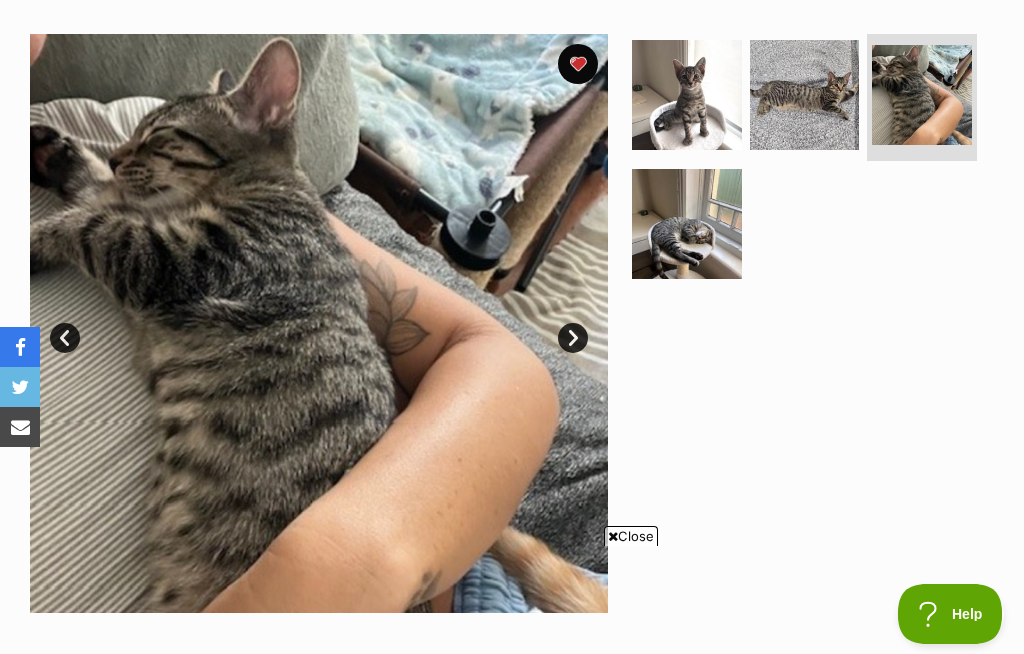 click at bounding box center [805, 95] 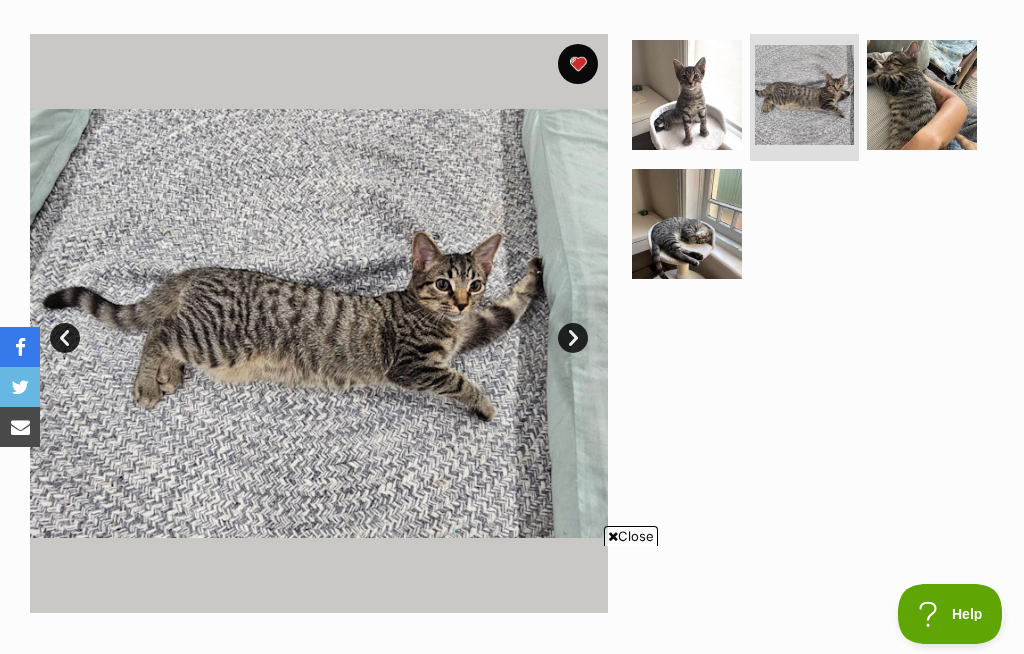 click at bounding box center (687, 224) 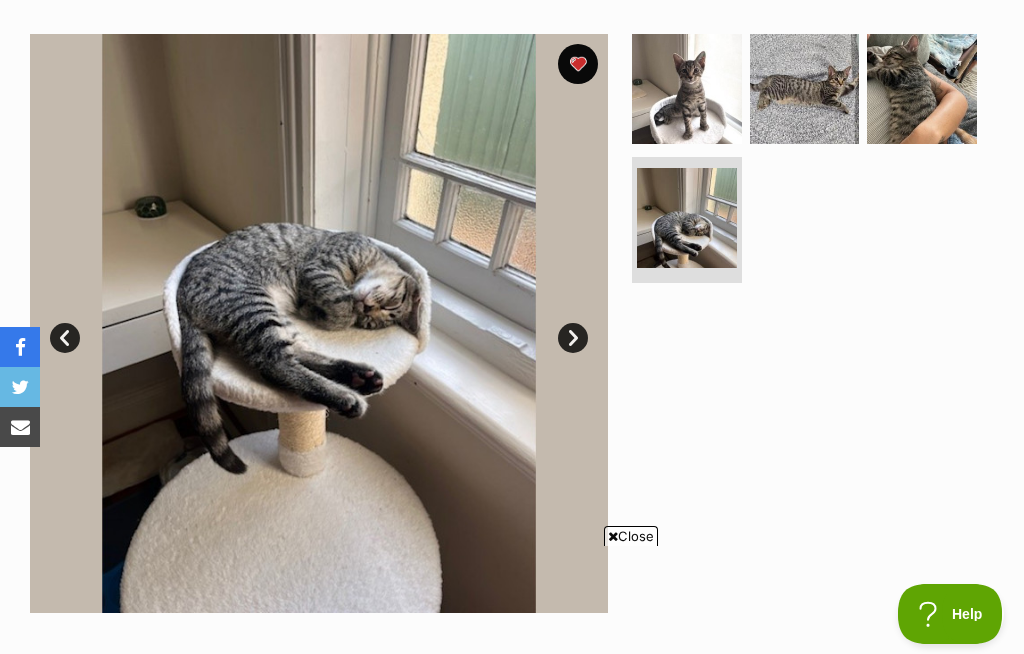 click at bounding box center (687, 89) 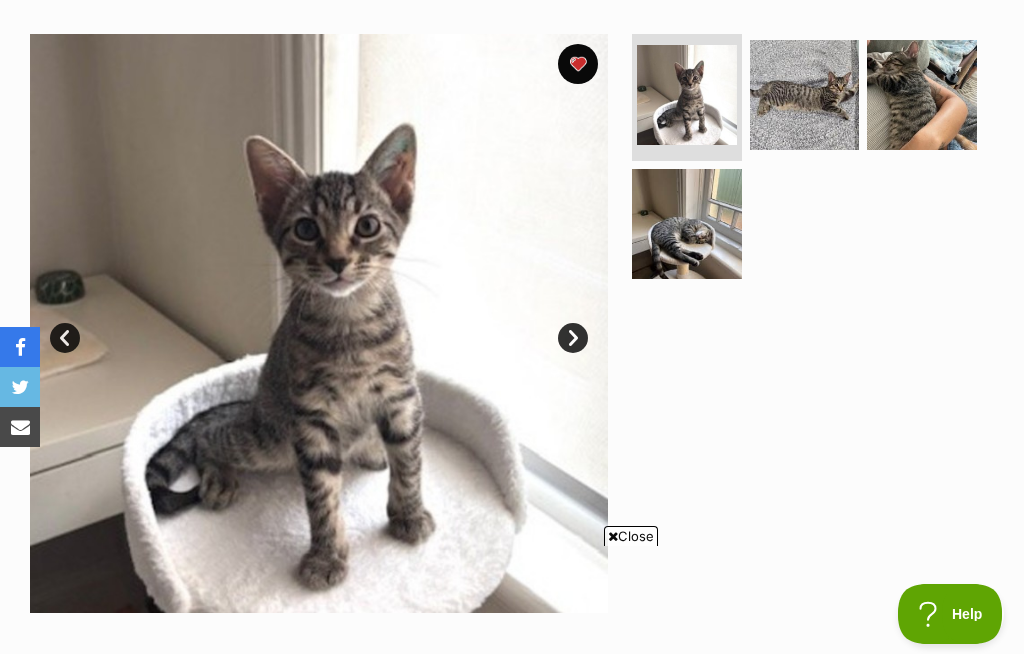 scroll, scrollTop: 0, scrollLeft: 0, axis: both 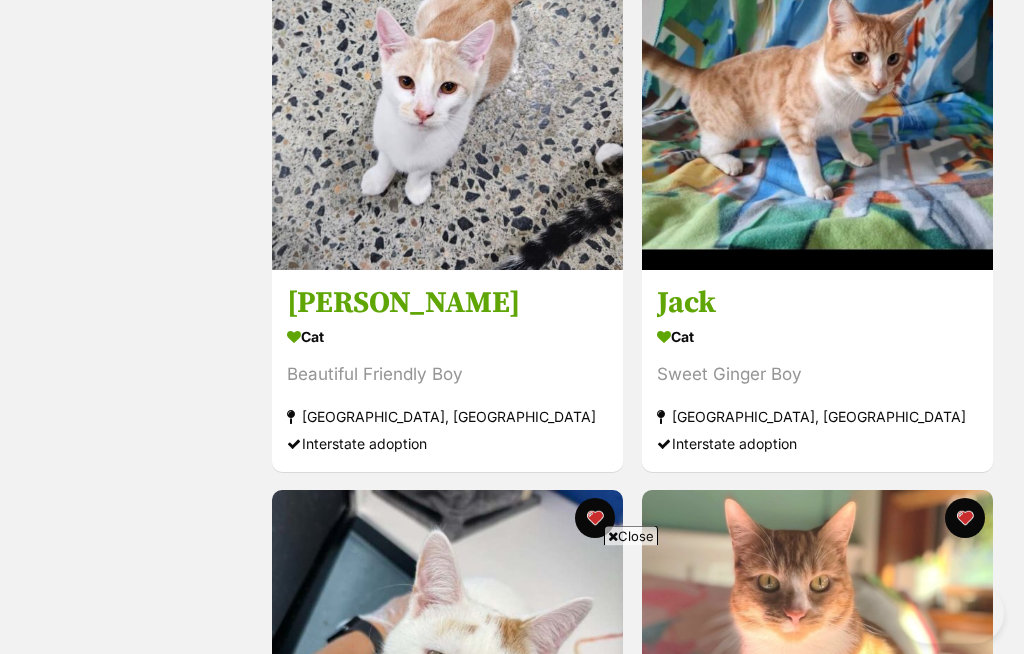 click at bounding box center [447, 95] 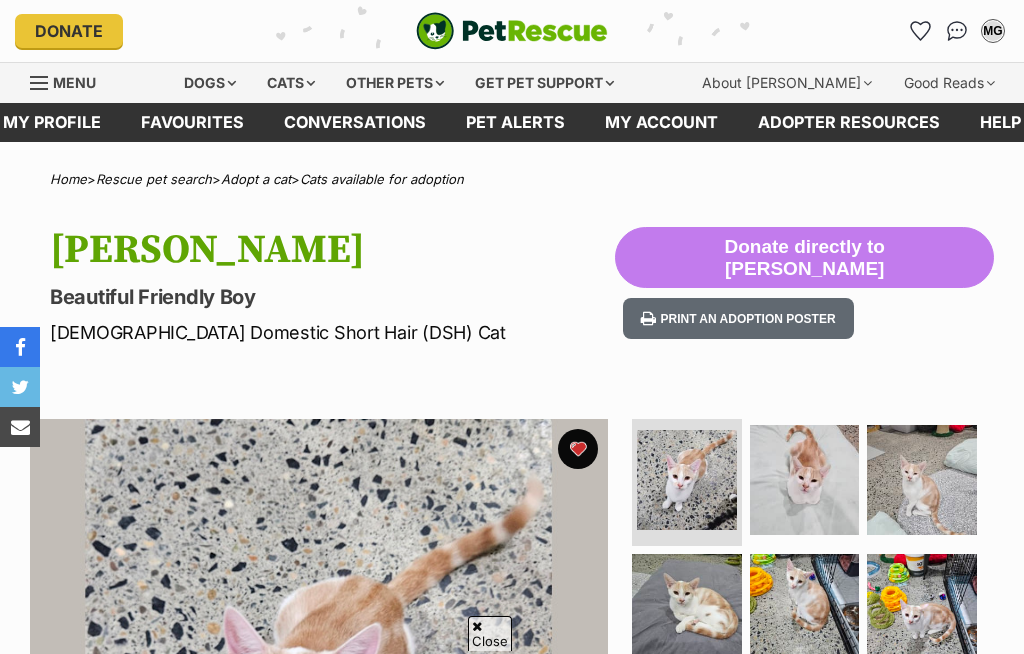 scroll, scrollTop: 3943, scrollLeft: 0, axis: vertical 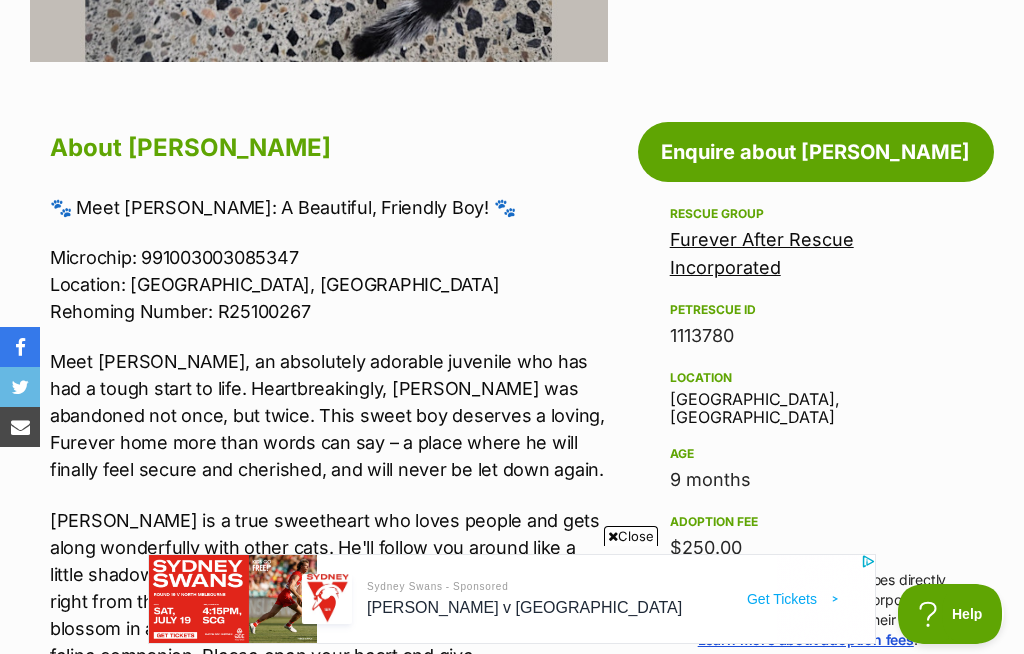 click on "Close" at bounding box center [631, 536] 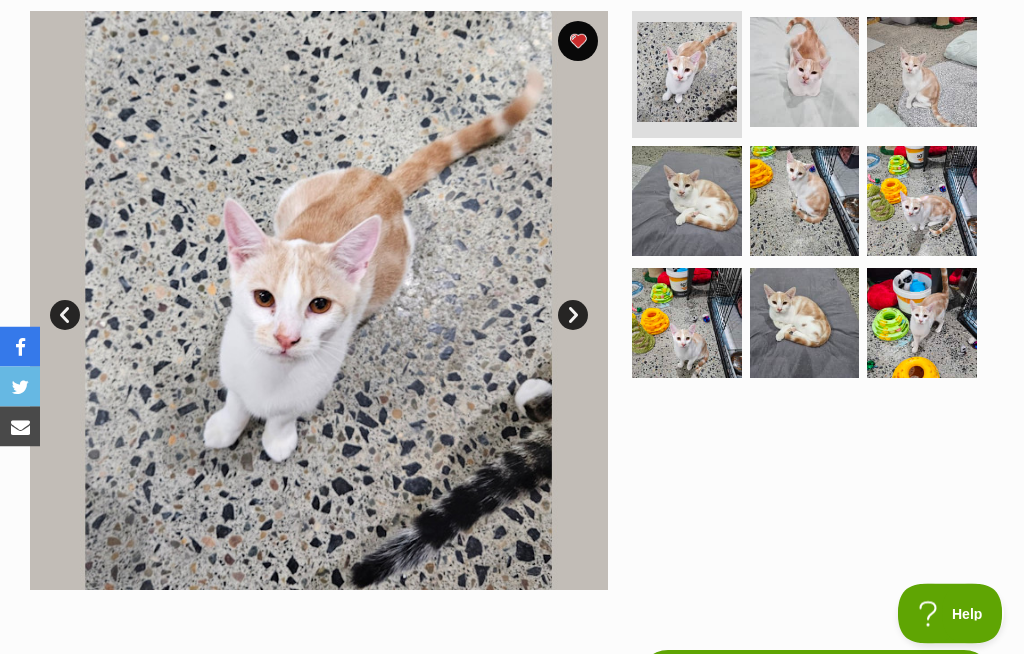 scroll, scrollTop: 408, scrollLeft: 0, axis: vertical 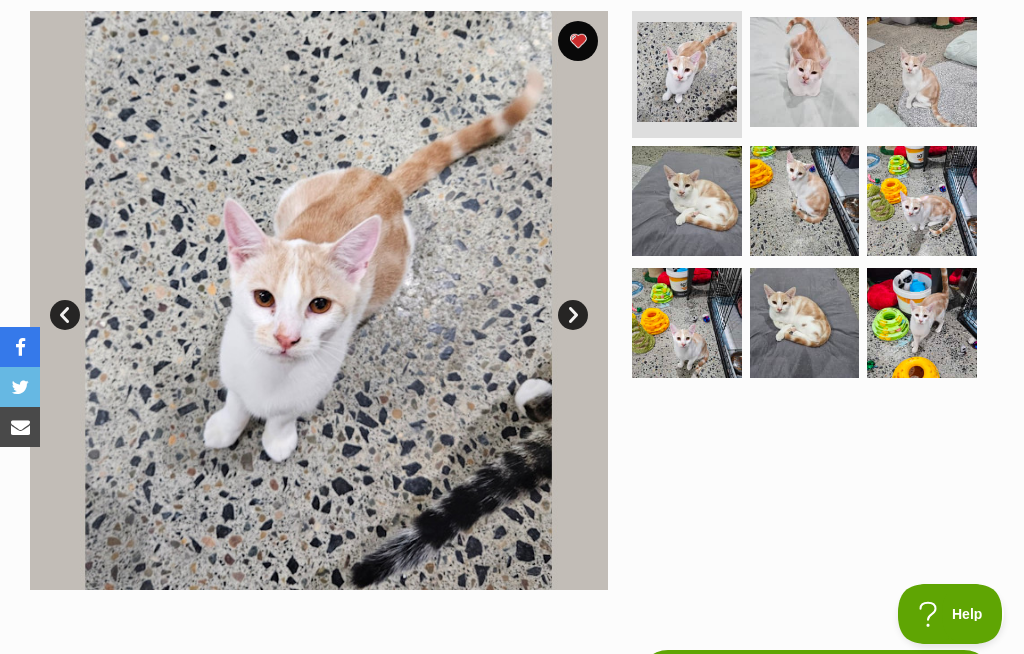 click at bounding box center (805, 72) 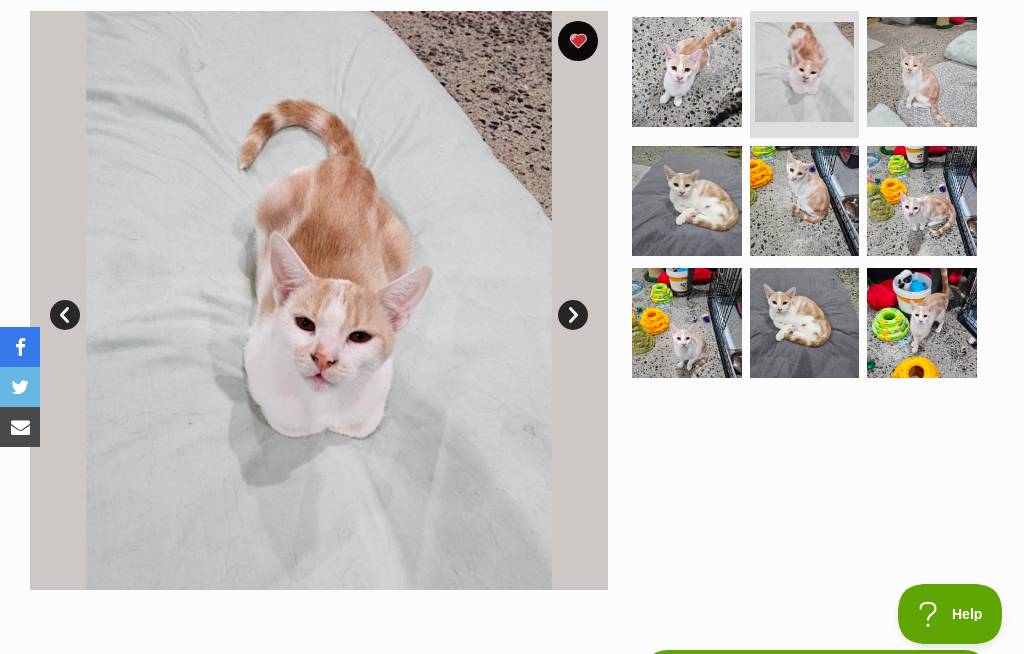 click at bounding box center [687, 201] 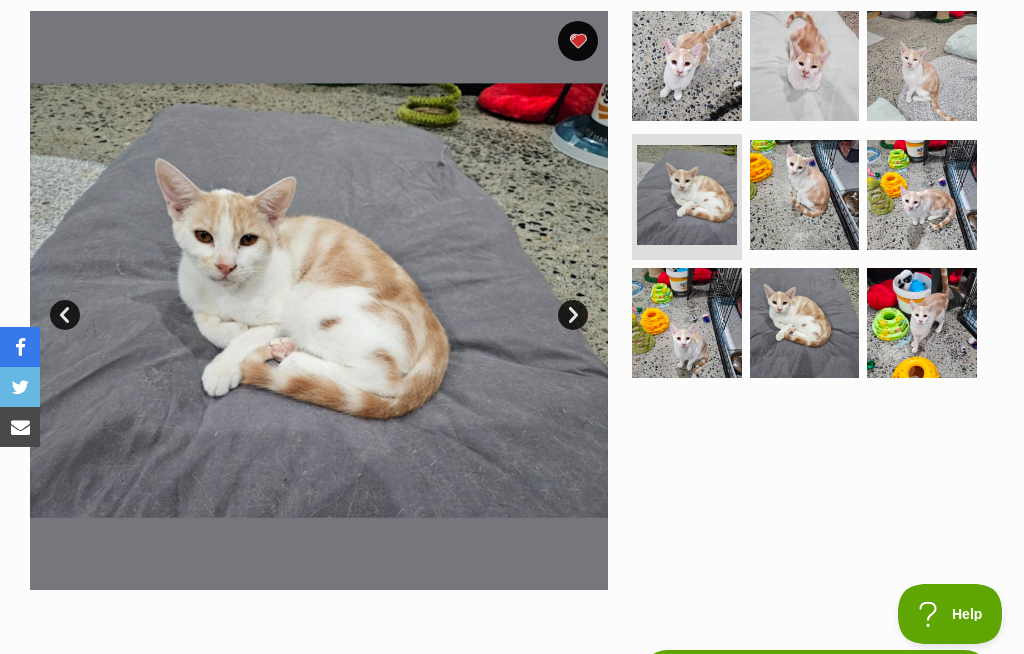 click at bounding box center [805, 195] 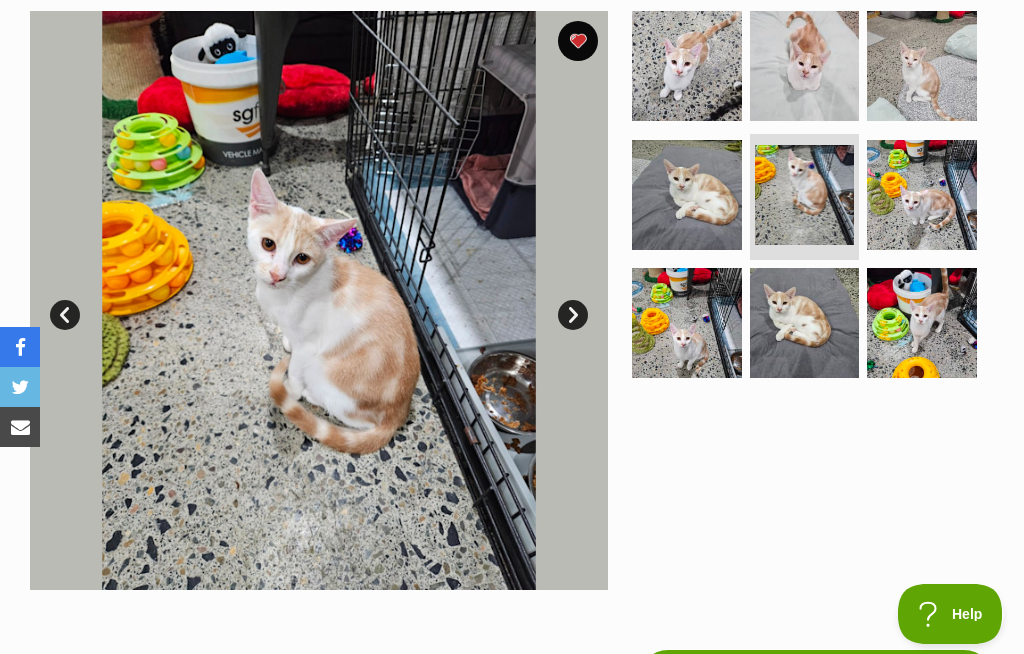 click at bounding box center [922, 195] 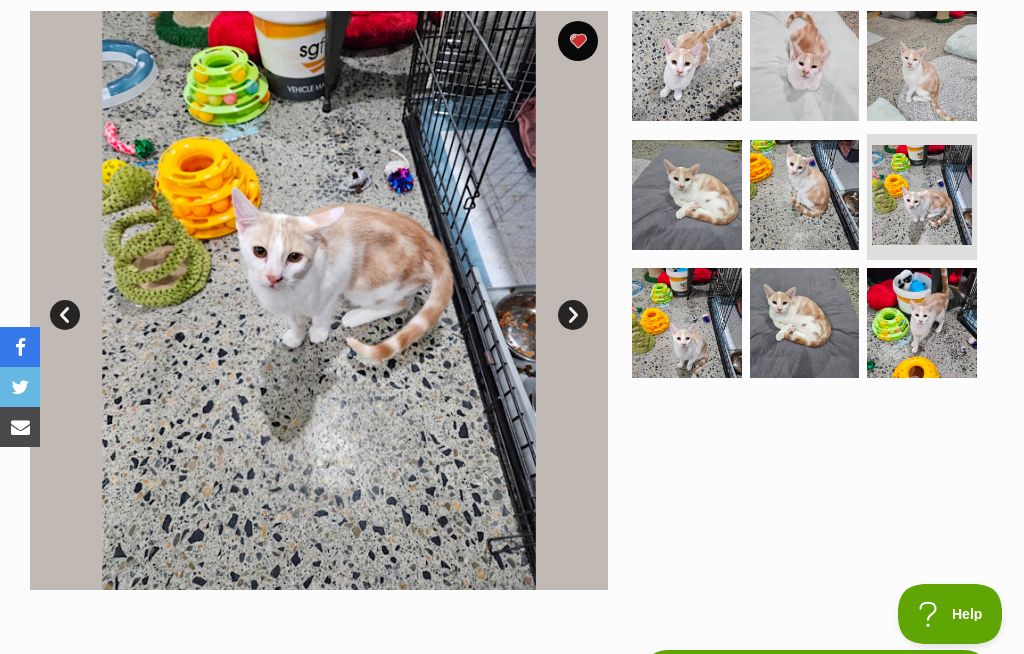 click at bounding box center (805, 323) 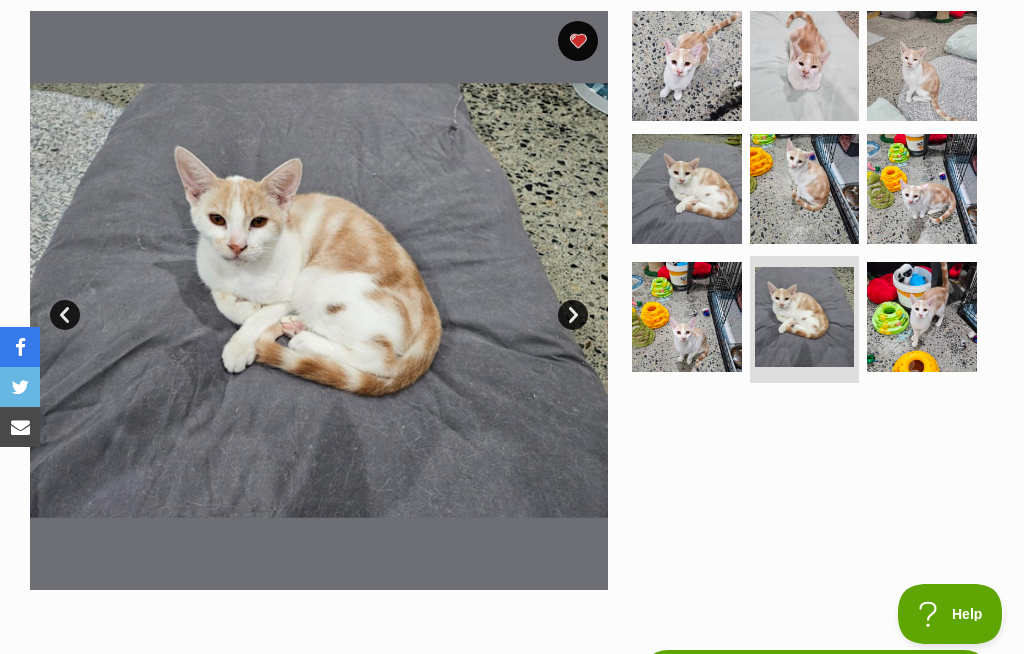 click at bounding box center (922, 317) 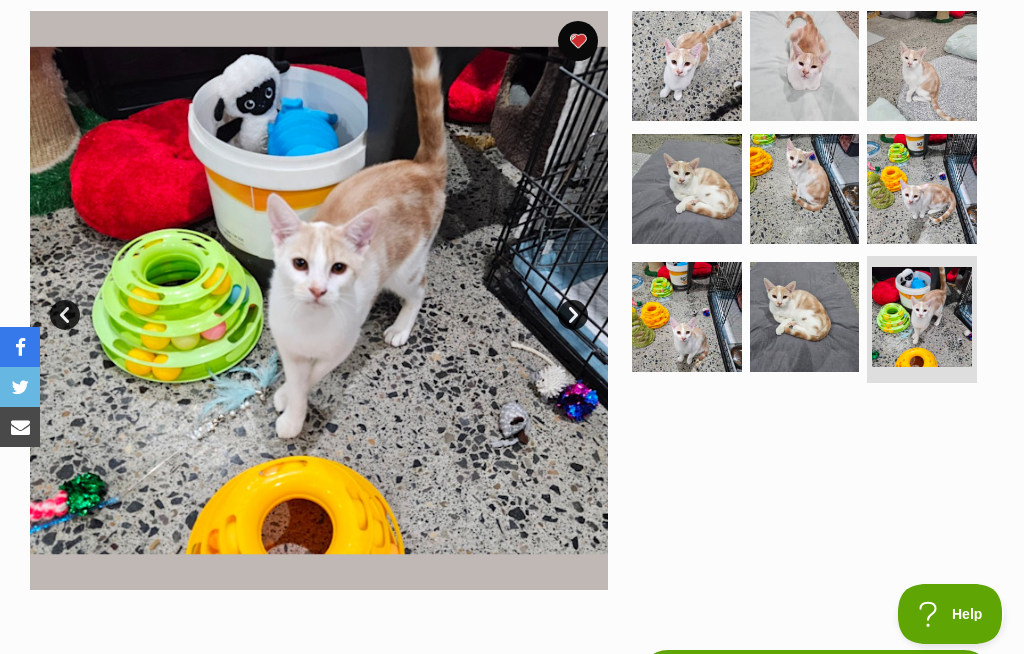 click at bounding box center [922, 189] 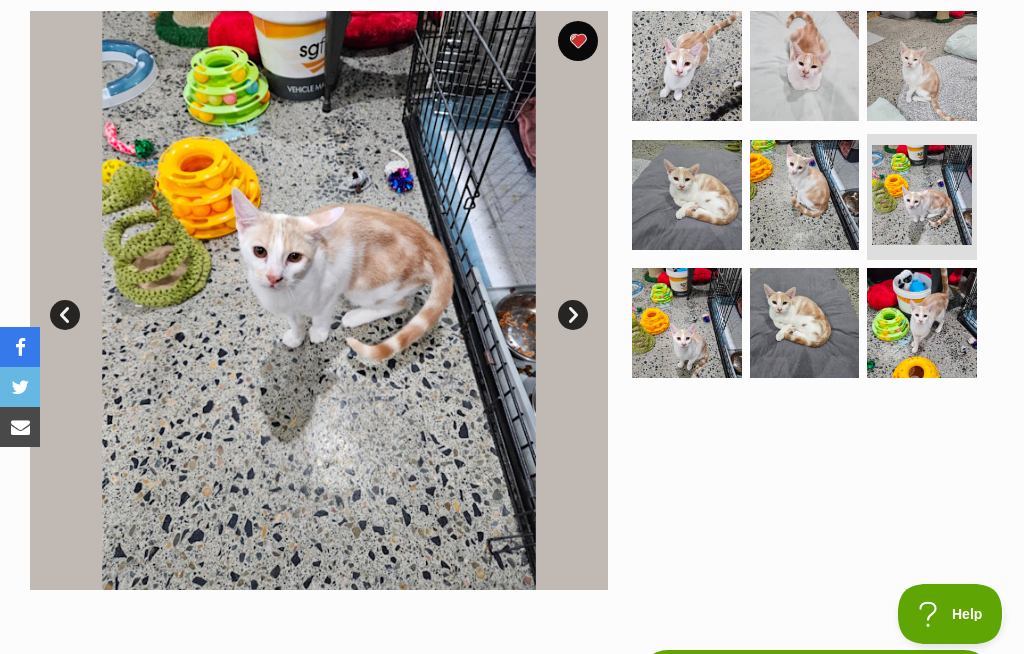click at bounding box center (805, 66) 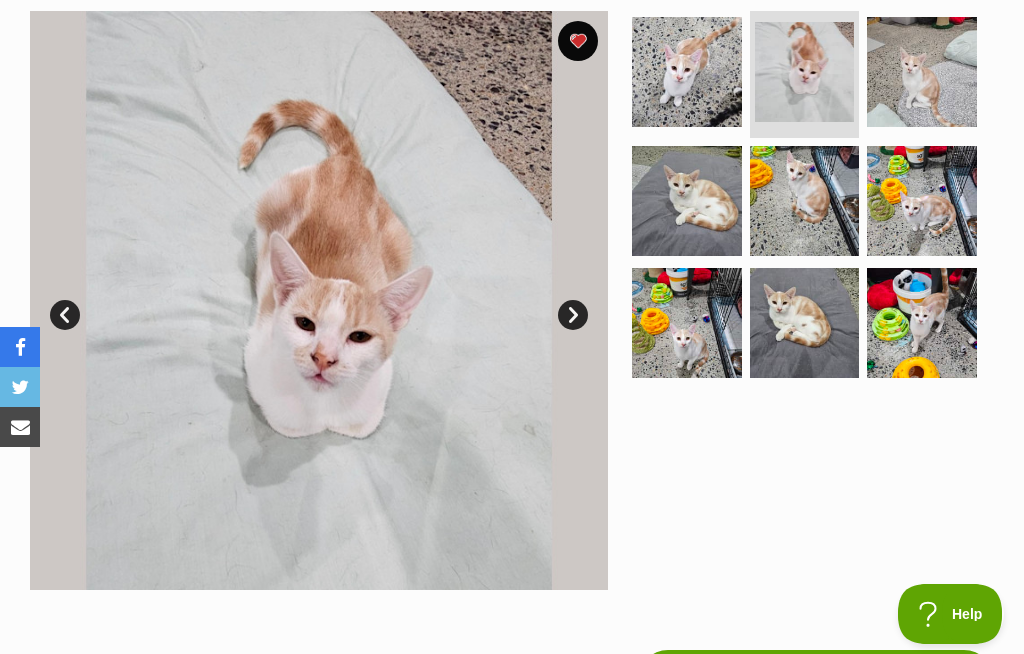 click at bounding box center (922, 72) 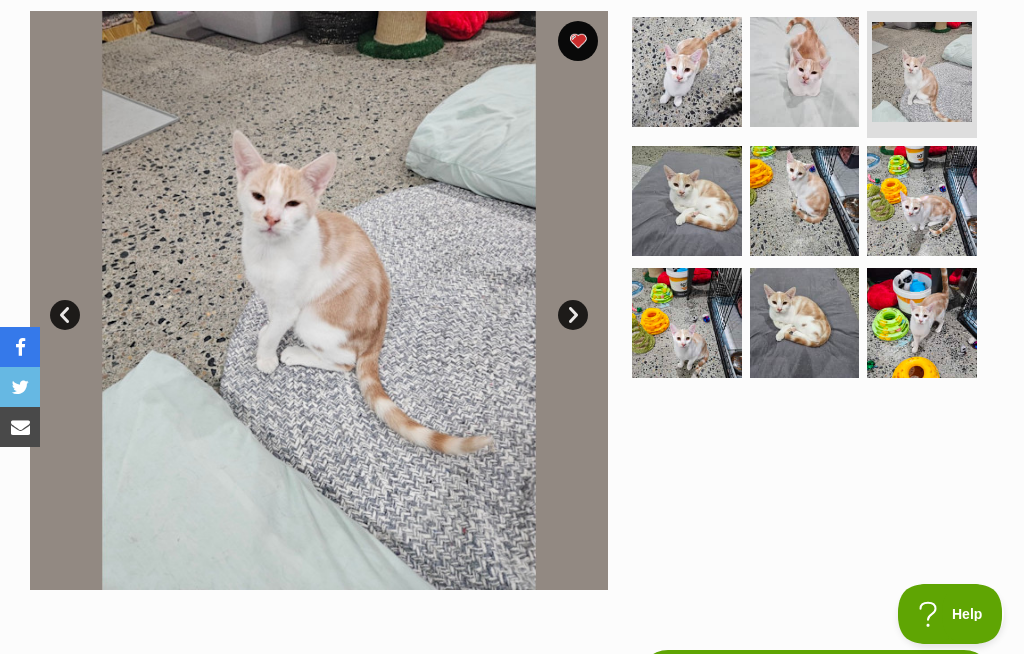click at bounding box center [687, 201] 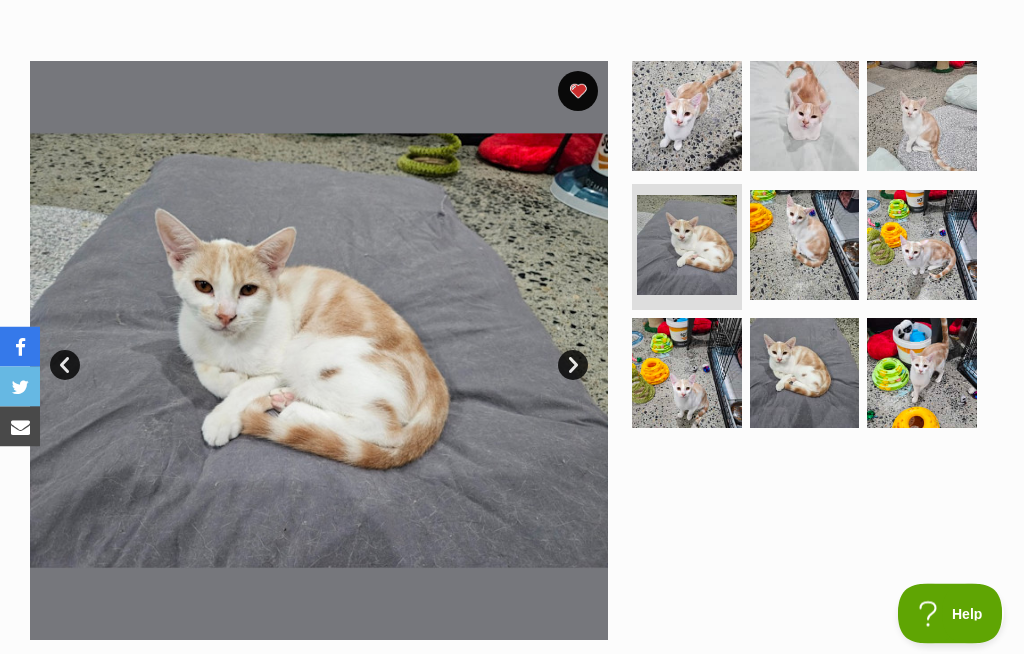 scroll, scrollTop: 358, scrollLeft: 0, axis: vertical 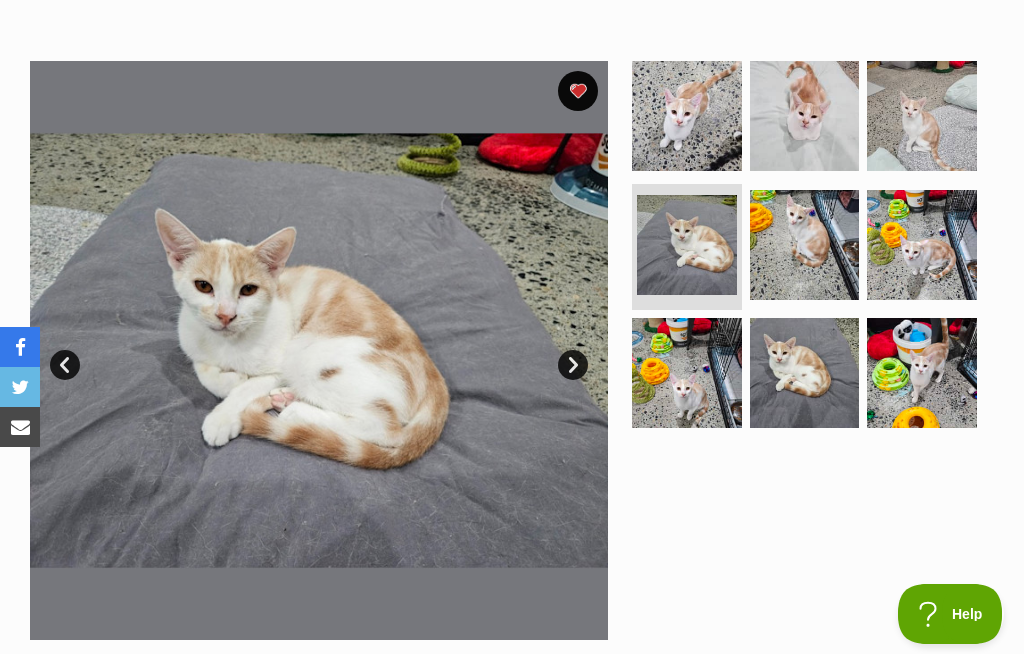 click at bounding box center (687, 116) 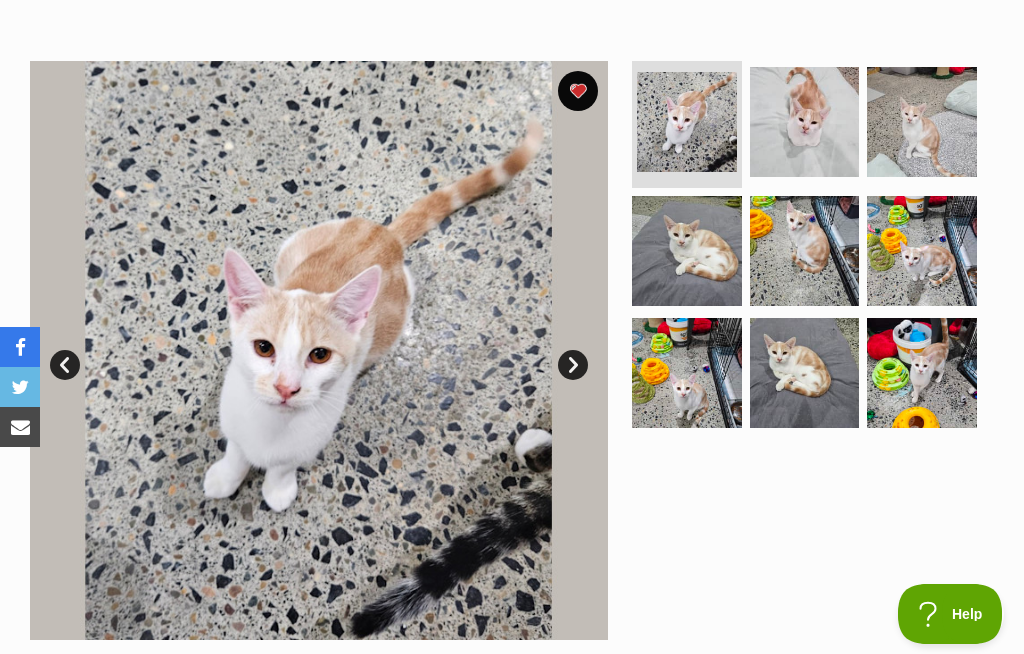 click at bounding box center [805, 251] 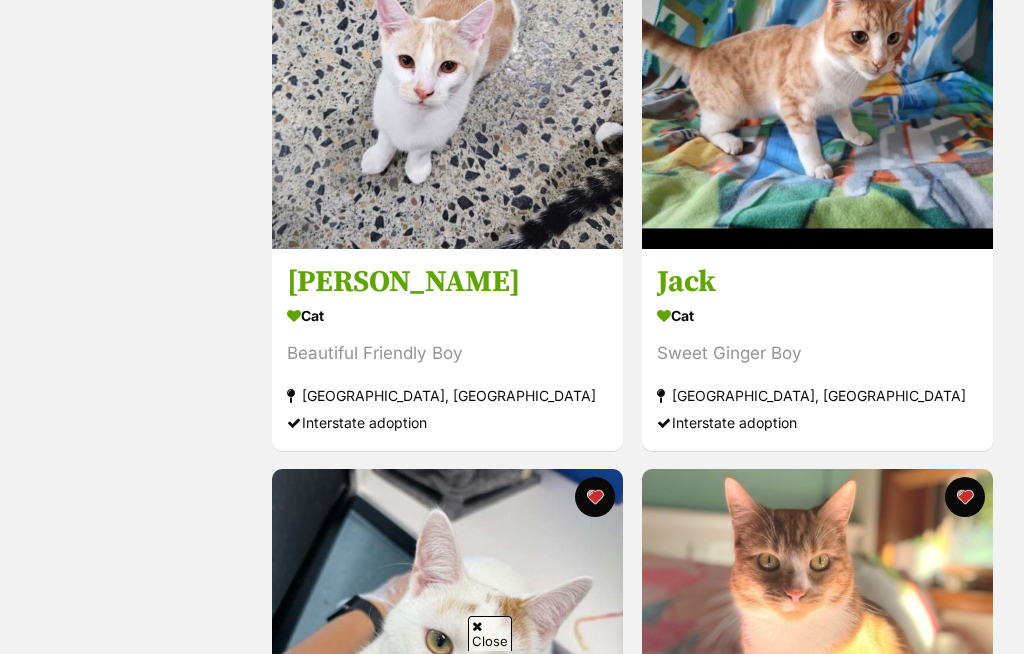 scroll, scrollTop: 3943, scrollLeft: 0, axis: vertical 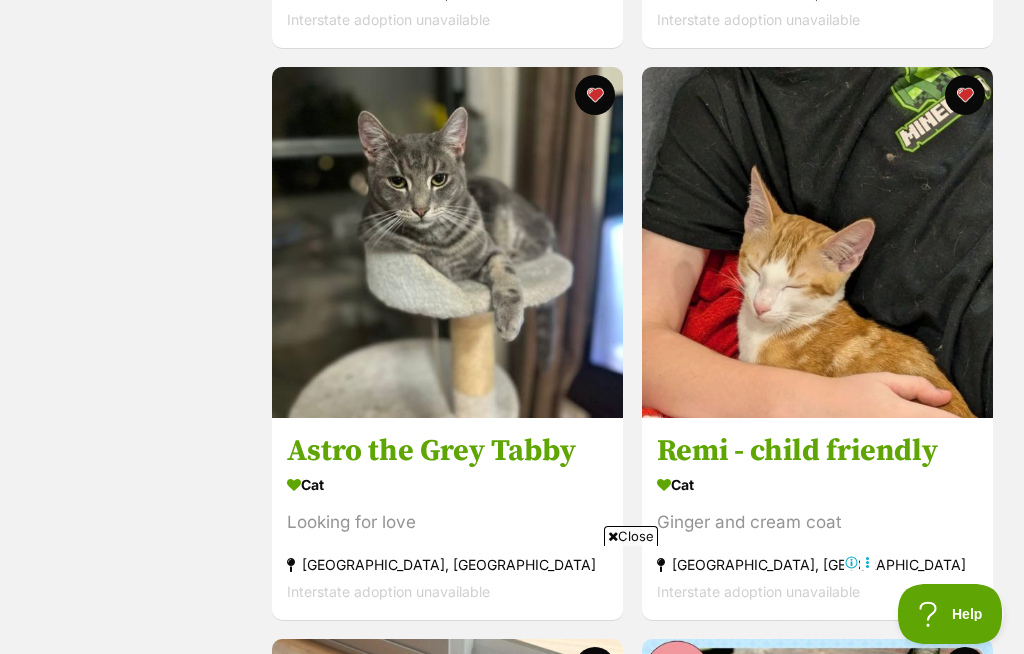 click at bounding box center (817, 242) 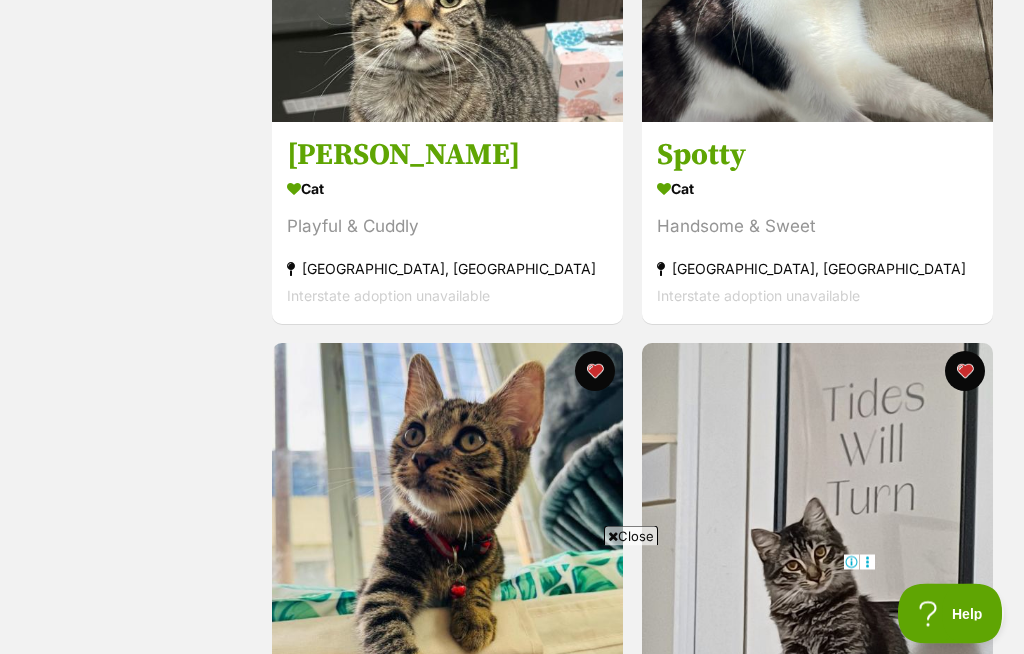 scroll, scrollTop: 8645, scrollLeft: 0, axis: vertical 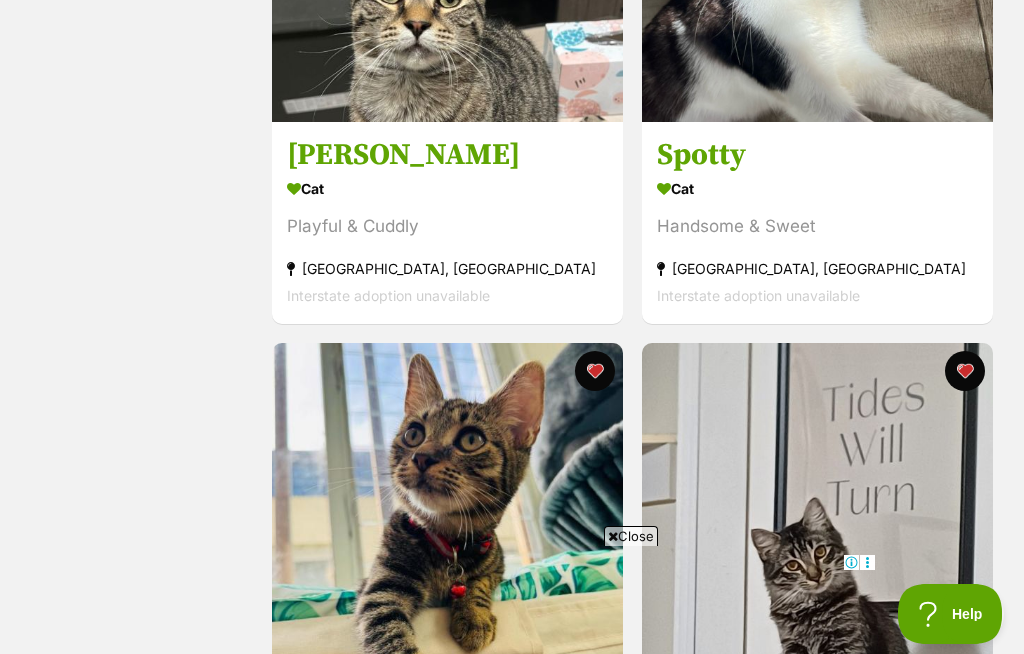 click on "Close" at bounding box center (631, 536) 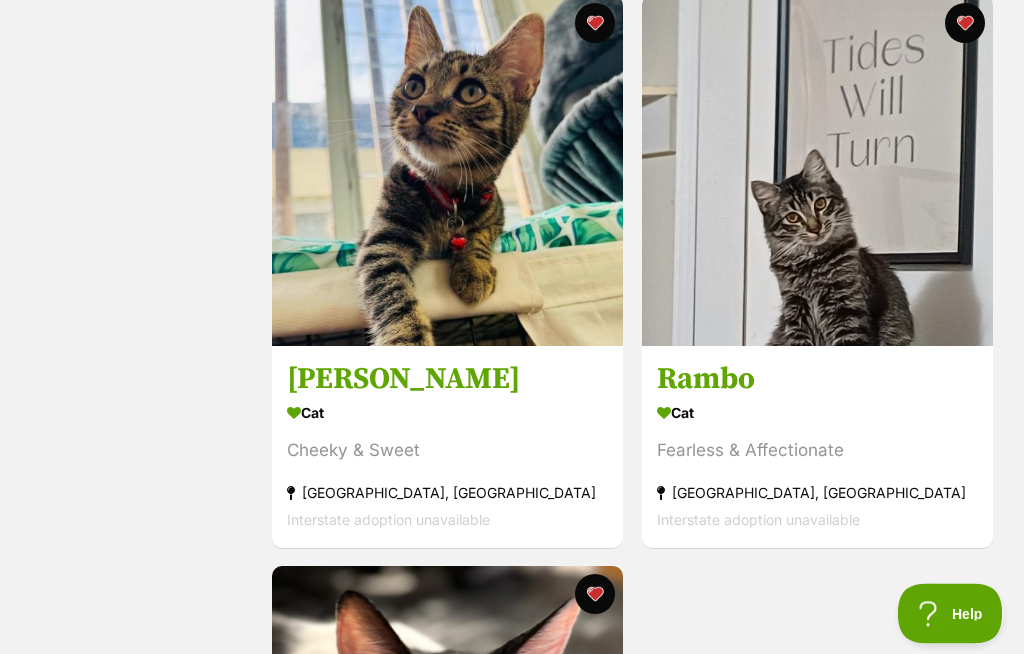 scroll, scrollTop: 8993, scrollLeft: 0, axis: vertical 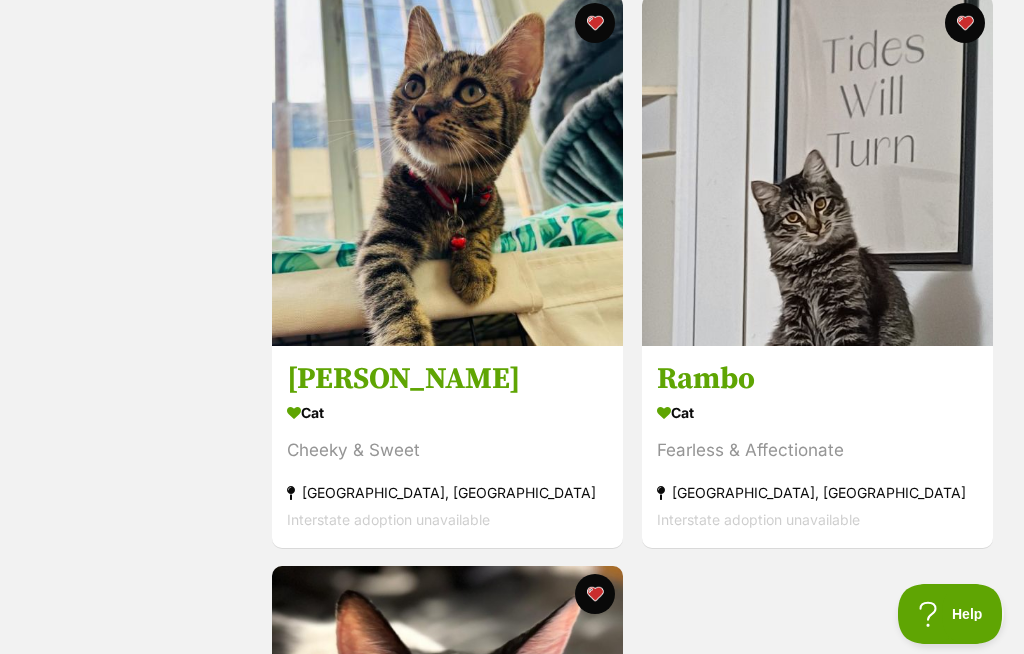 click on "Status
All
Remove filter
Available" at bounding box center (140, -3733) 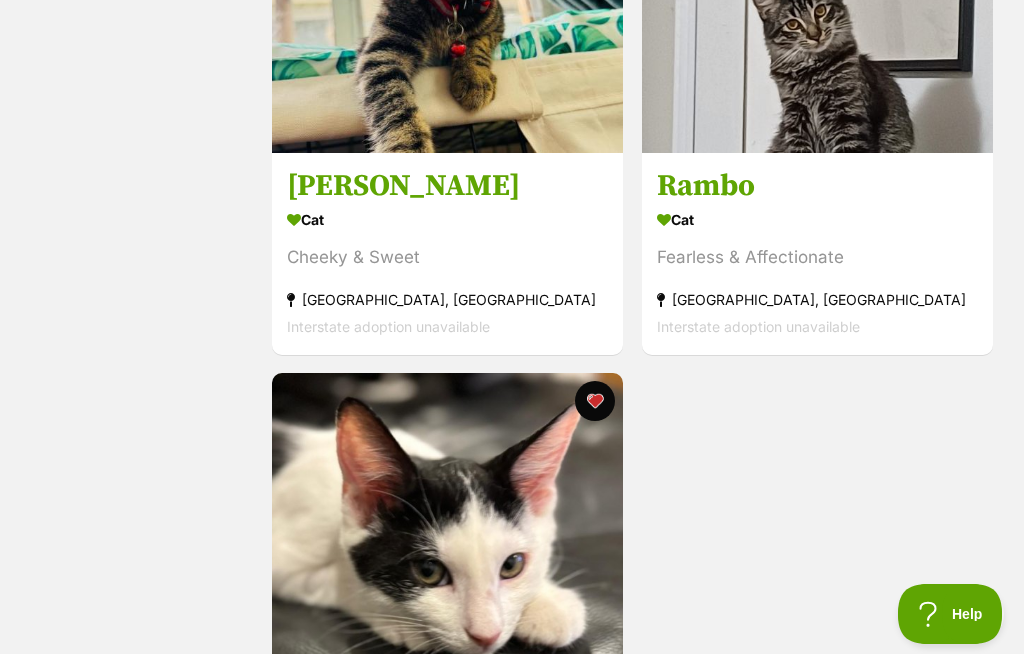 scroll, scrollTop: 9286, scrollLeft: 0, axis: vertical 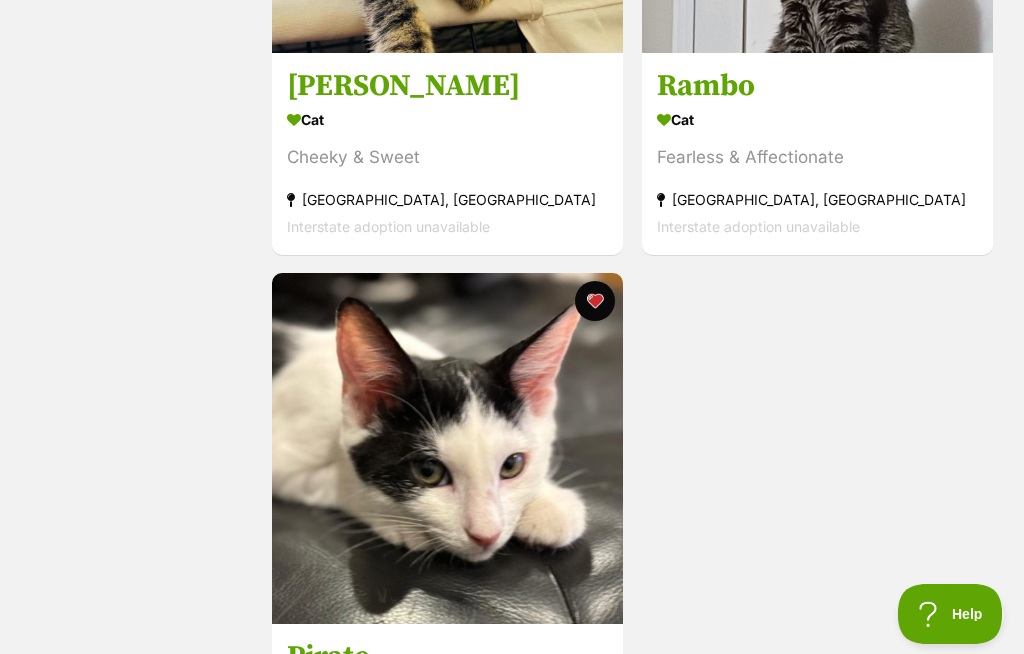 click on "George
Cat
Looking for love
Seven Hills, NSW
Interstate adoption unavailable
Advertisement
Peach
Cat
Social Lovebug <3
Taren Point, NSW
Interstate adoption unavailable
Moose
Cat
Looking for love
Yagoona West, NSW
Interstate adoption unavailable
Indy
Cat
Curious Energetic Kitten!
Pyrmont, NSW
Interstate adoption unavailable
Salmon
Cat
Curious & Affectionate!
Newport, NSW
Interstate adoption unavailable
Bowser
Cat
The life of every party!
Marrickville, NSW
Interstate adoption
Boris
Cat
I'm bold and brainy!
Hurlstone Park, NSW
Interstate adoption
Advertisement" at bounding box center (632, -4026) 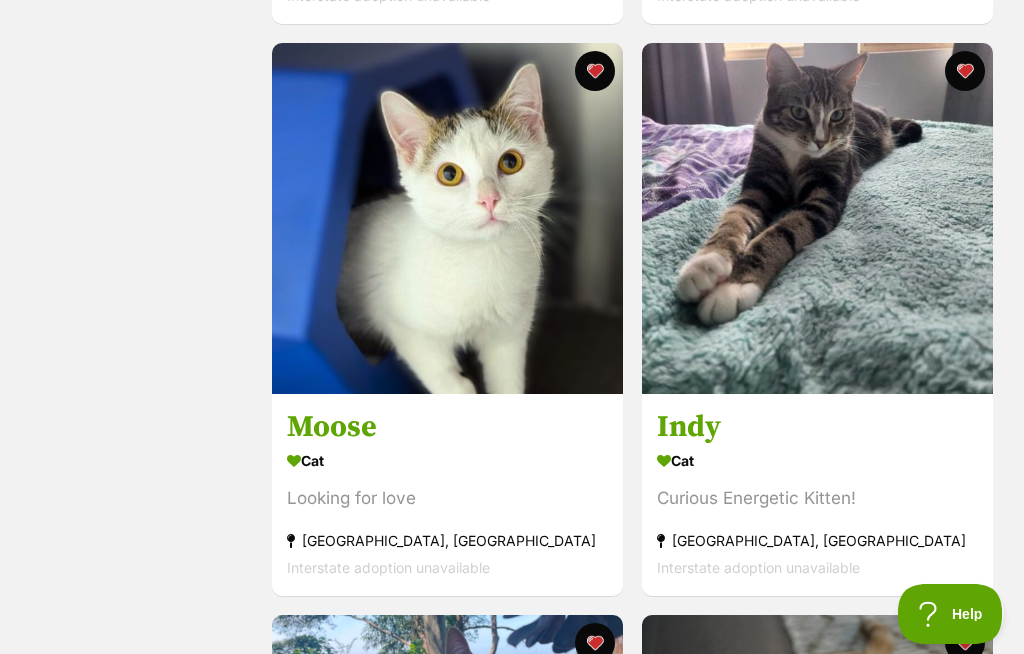 scroll, scrollTop: 941, scrollLeft: 0, axis: vertical 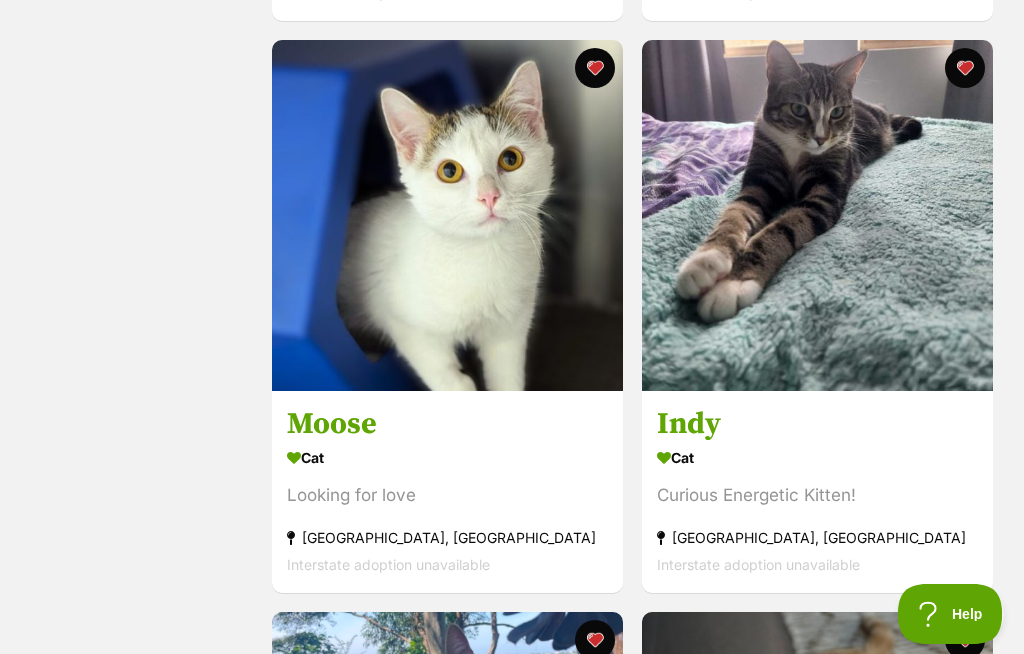 click at bounding box center [447, 215] 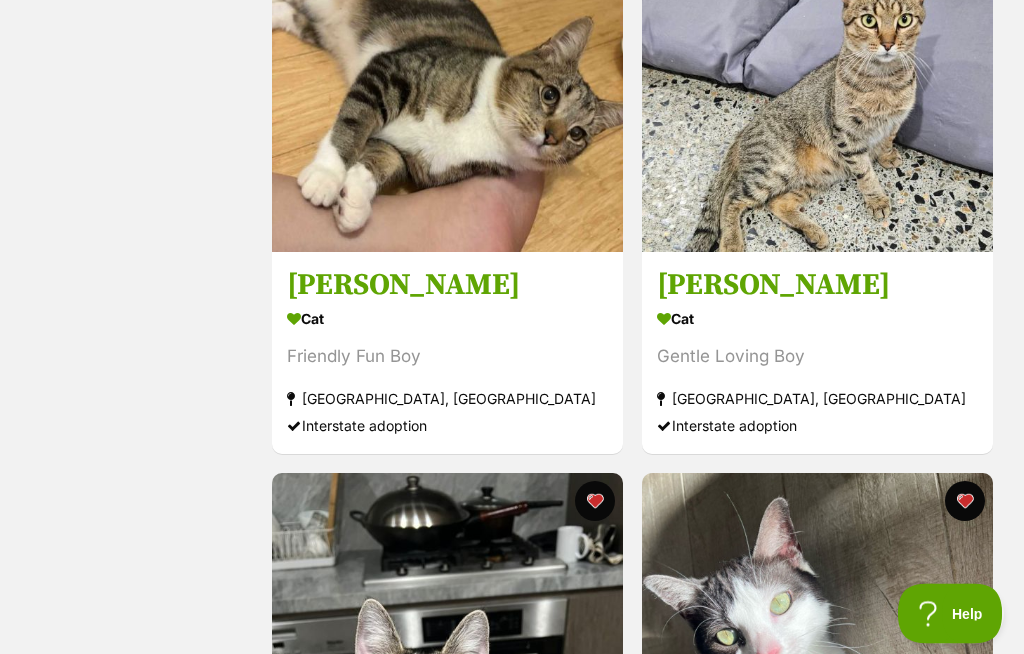 scroll, scrollTop: 7943, scrollLeft: 0, axis: vertical 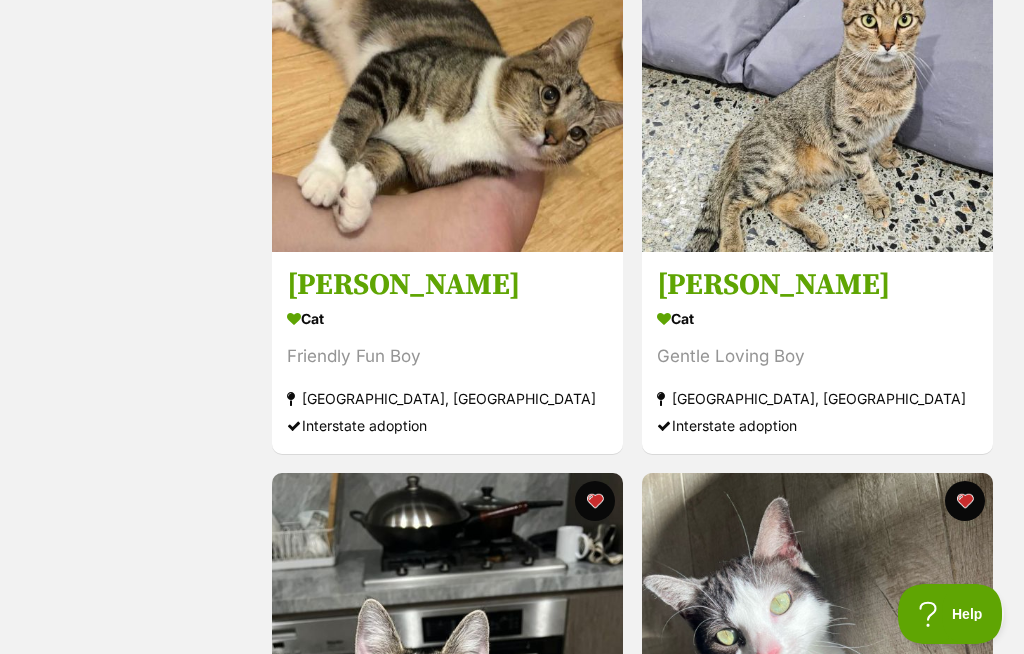 click at bounding box center (817, 76) 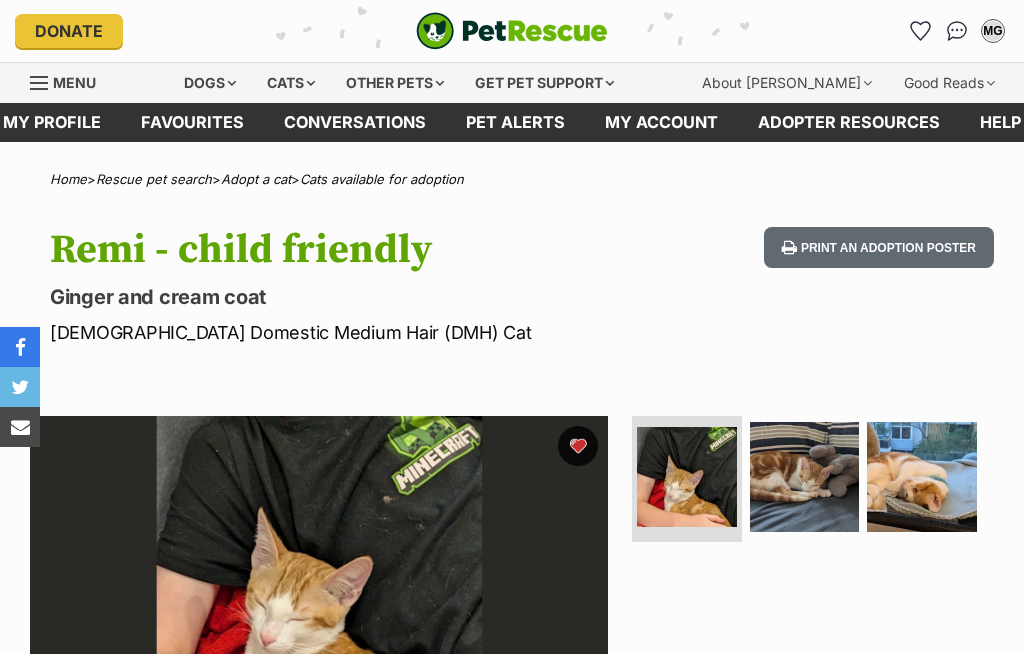 scroll, scrollTop: 0, scrollLeft: 0, axis: both 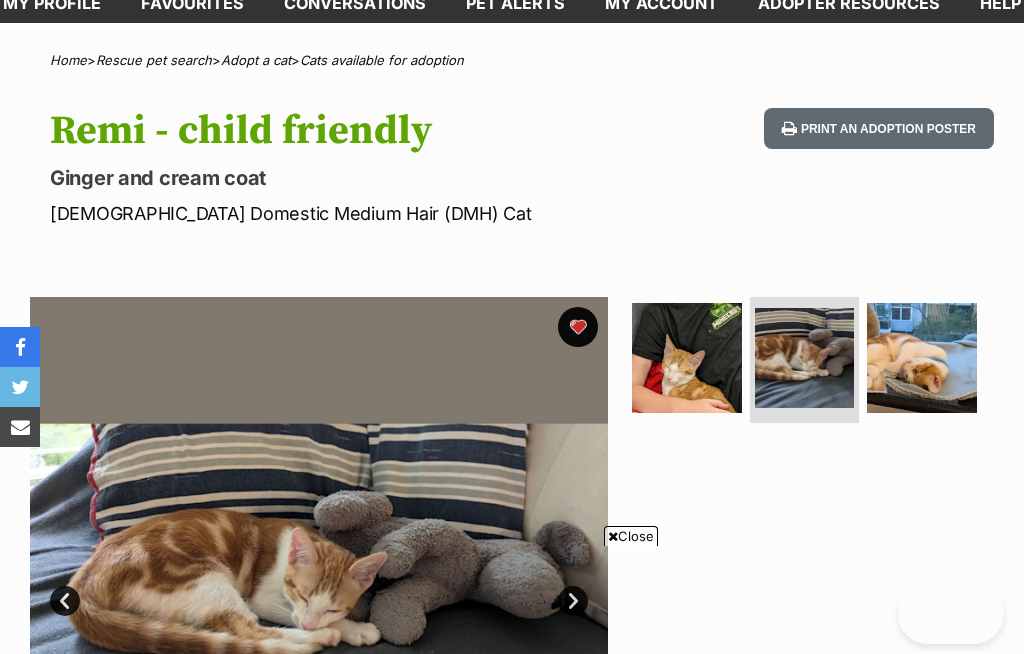 click at bounding box center [922, 358] 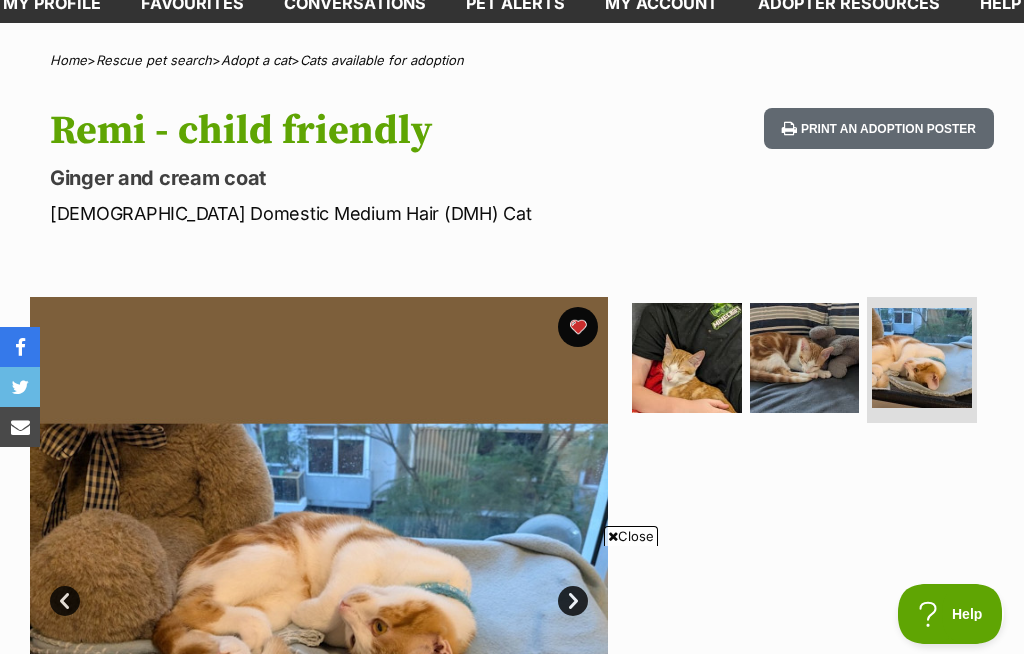 scroll, scrollTop: 0, scrollLeft: 0, axis: both 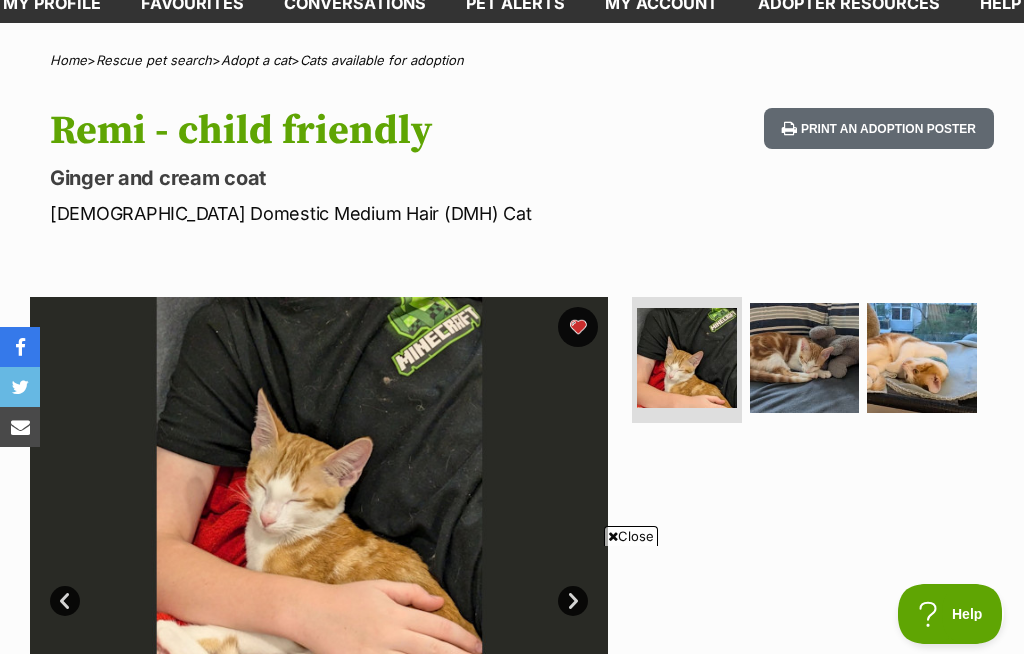 click at bounding box center (805, 358) 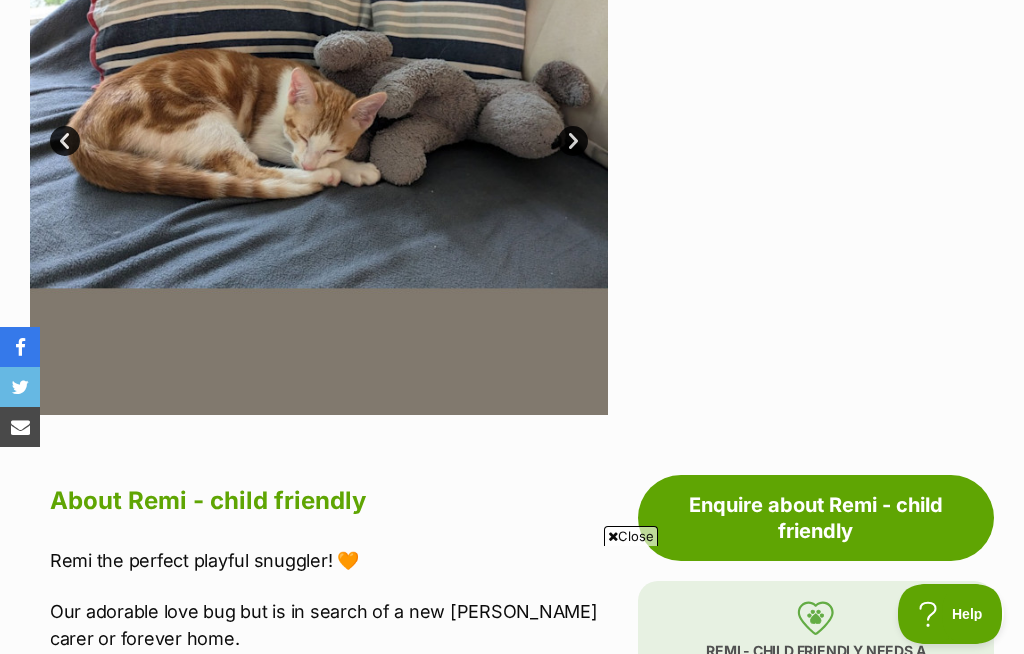 scroll, scrollTop: 642, scrollLeft: 0, axis: vertical 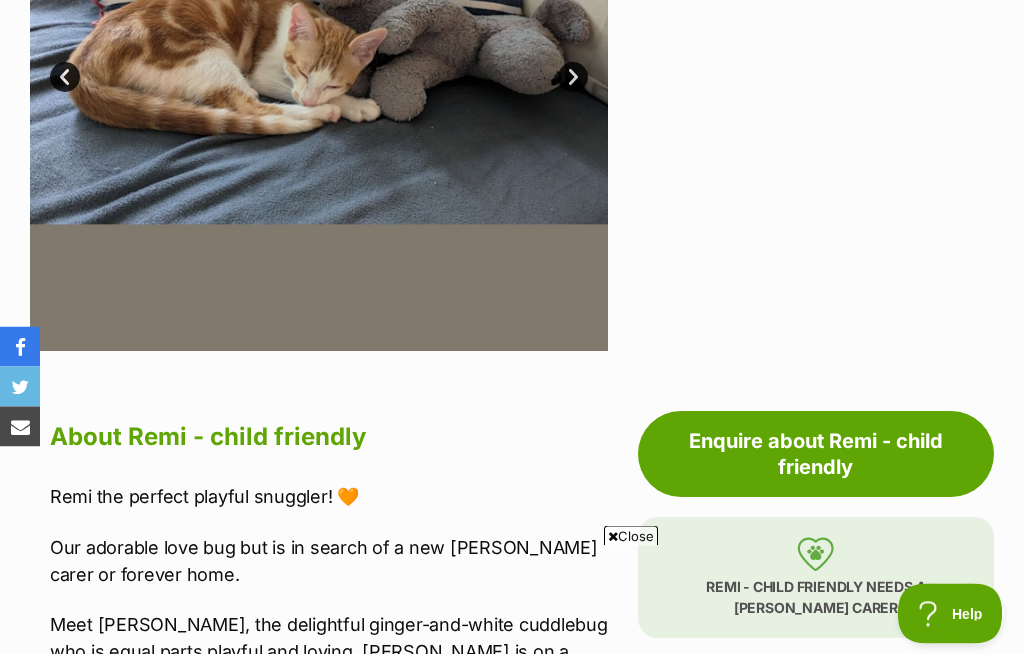 click on "Close" at bounding box center (631, 536) 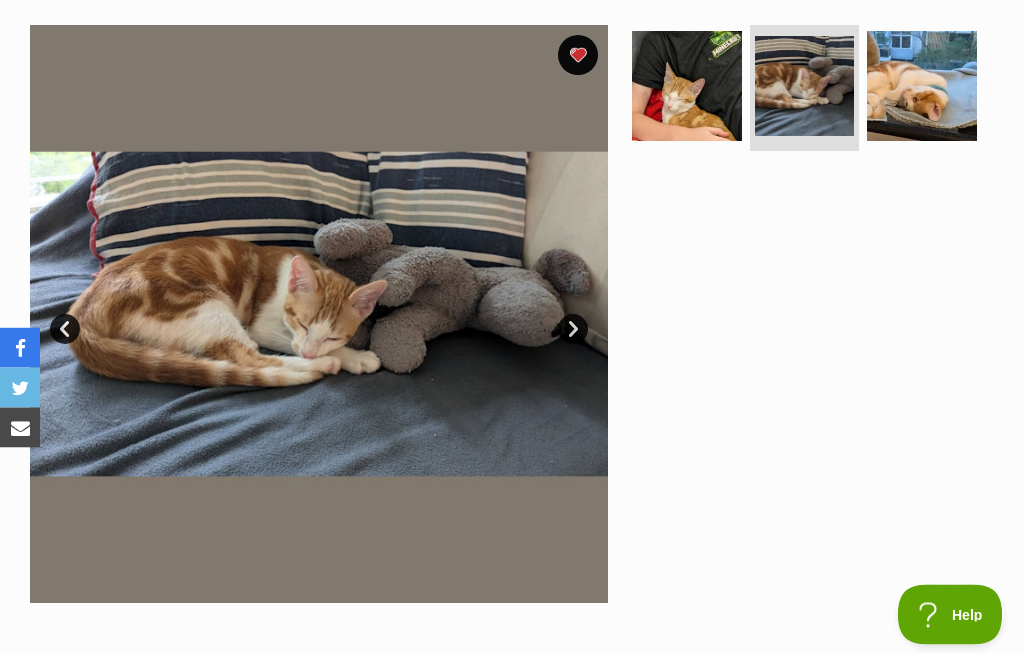 scroll, scrollTop: 352, scrollLeft: 0, axis: vertical 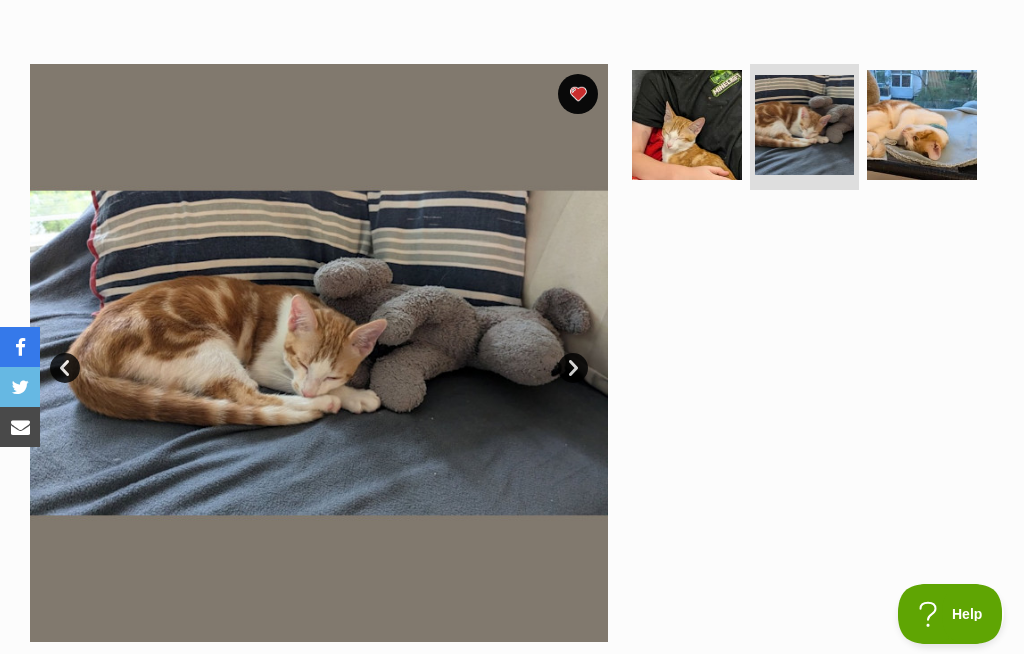 click at bounding box center [922, 125] 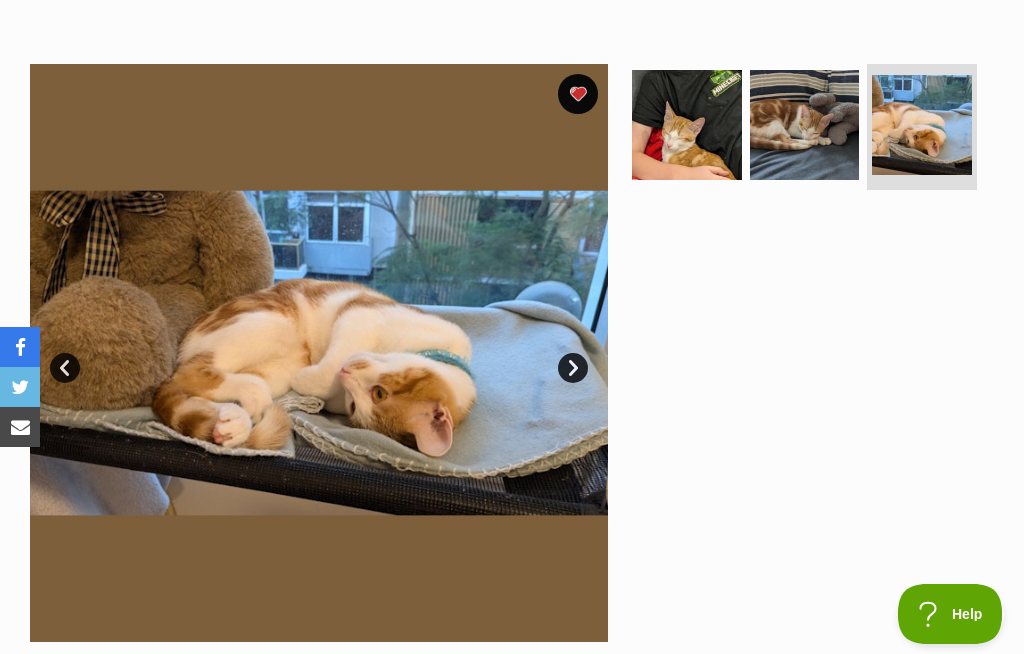click at bounding box center [687, 125] 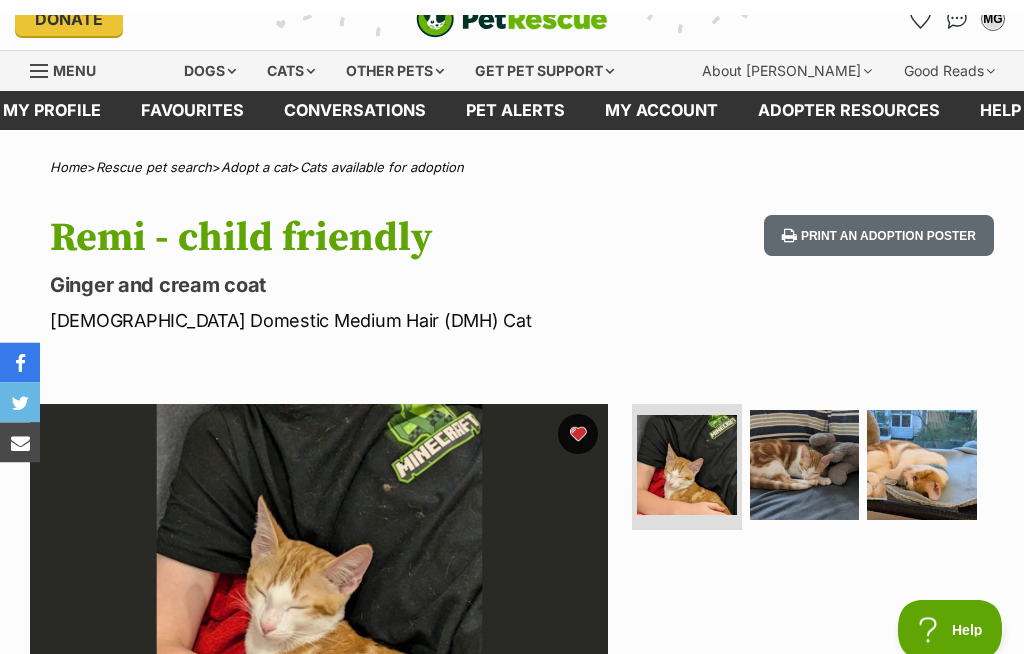 scroll, scrollTop: 0, scrollLeft: 0, axis: both 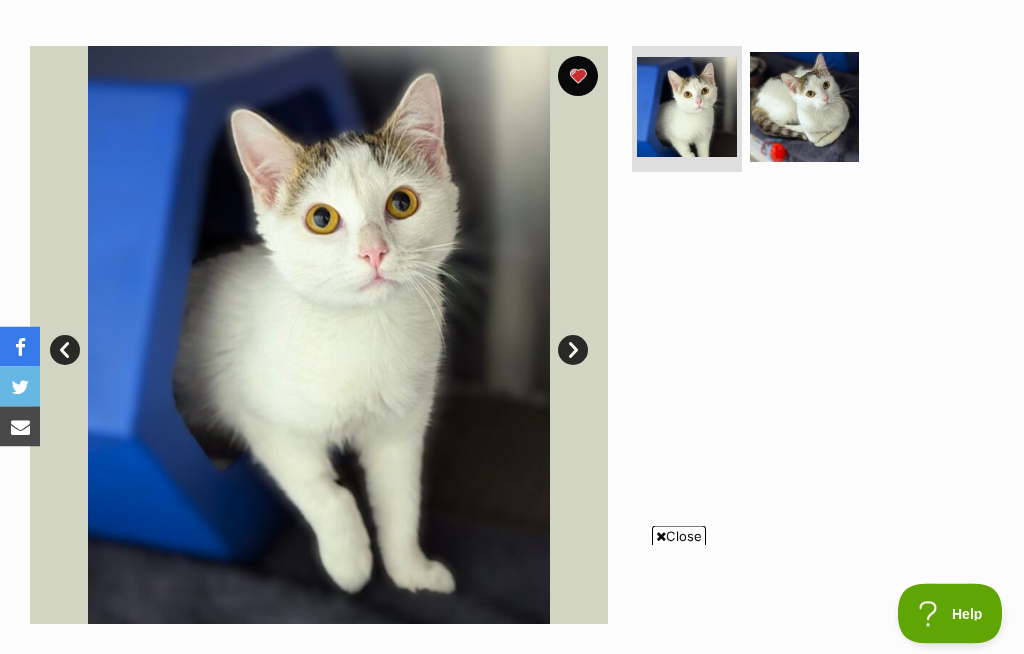 click on "Next" at bounding box center (573, 351) 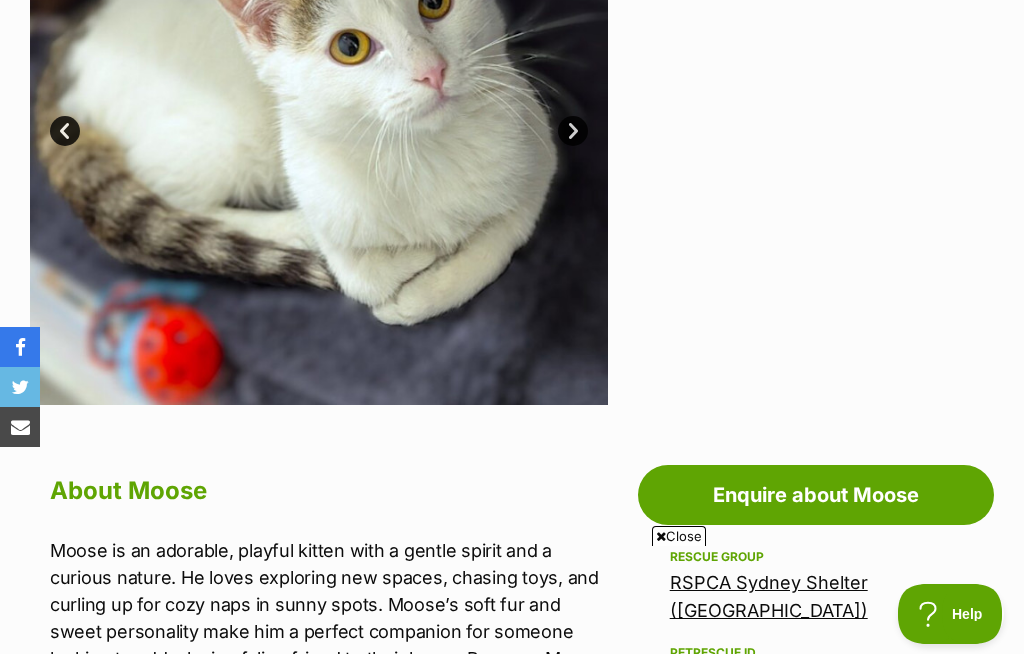 scroll, scrollTop: 552, scrollLeft: 0, axis: vertical 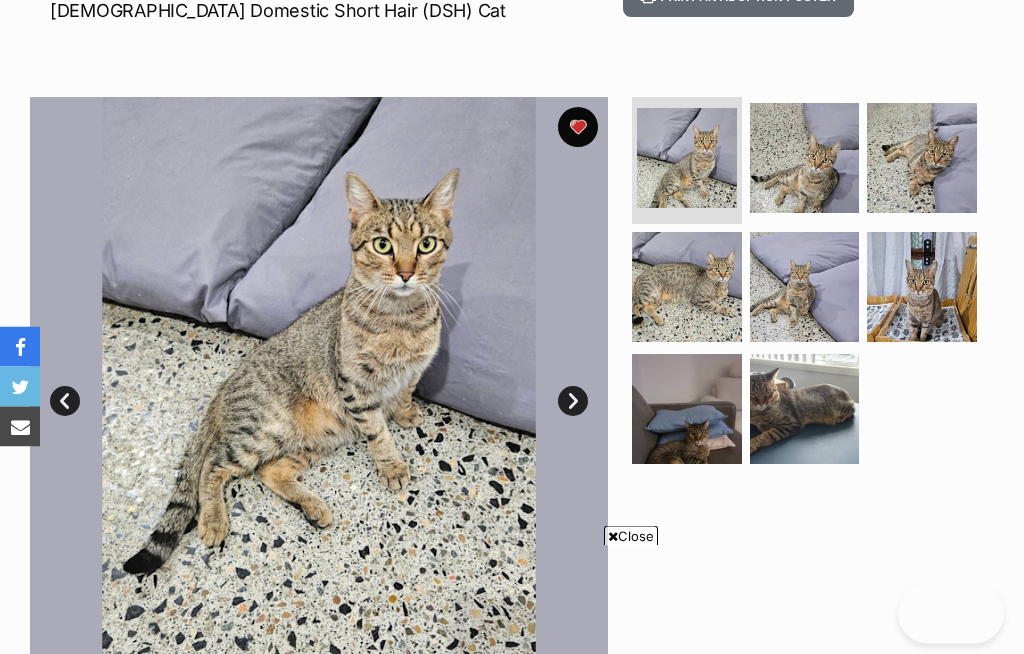click at bounding box center (805, 159) 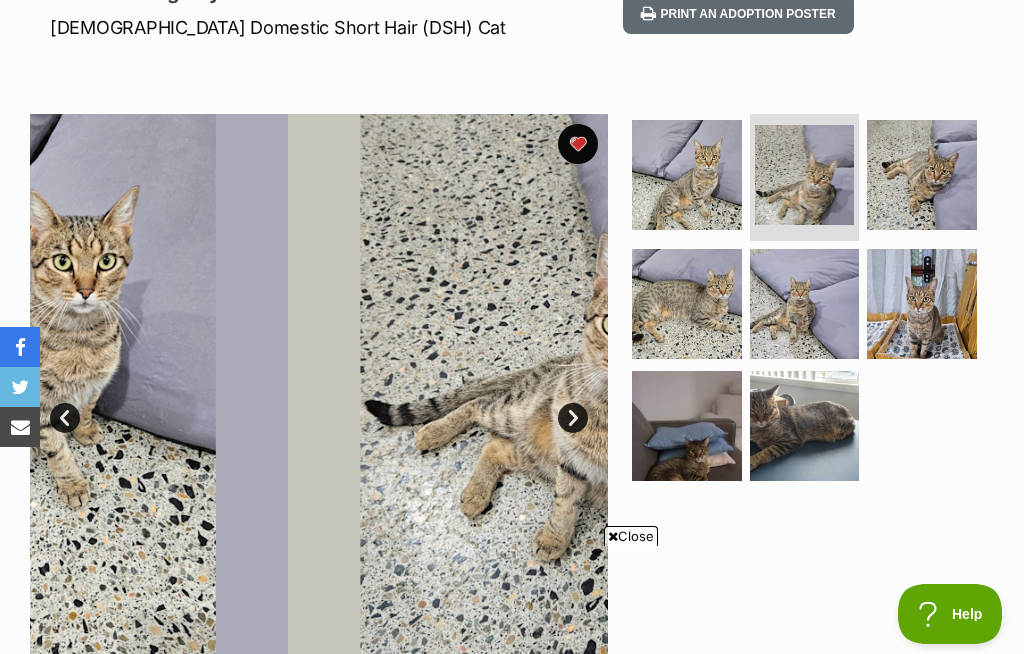 scroll, scrollTop: 0, scrollLeft: 0, axis: both 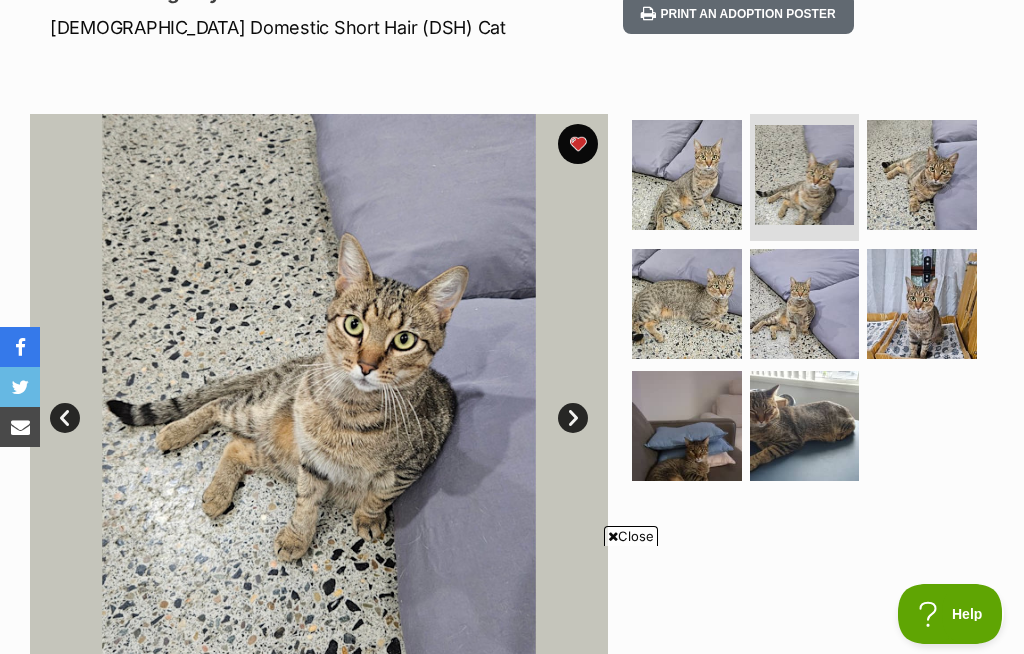 click at bounding box center [922, 175] 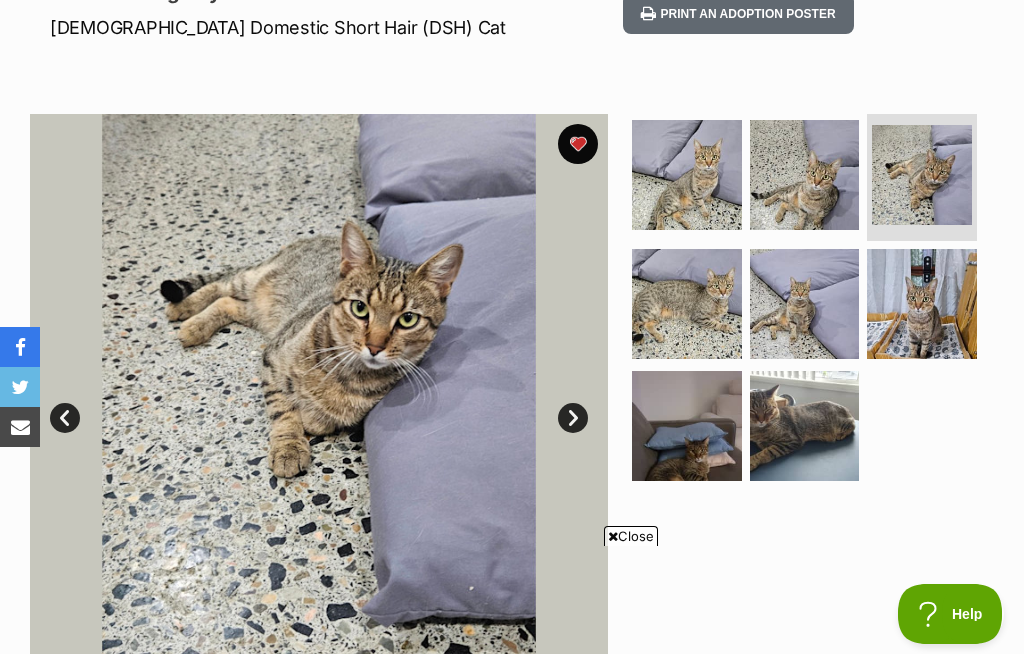 click at bounding box center (922, 304) 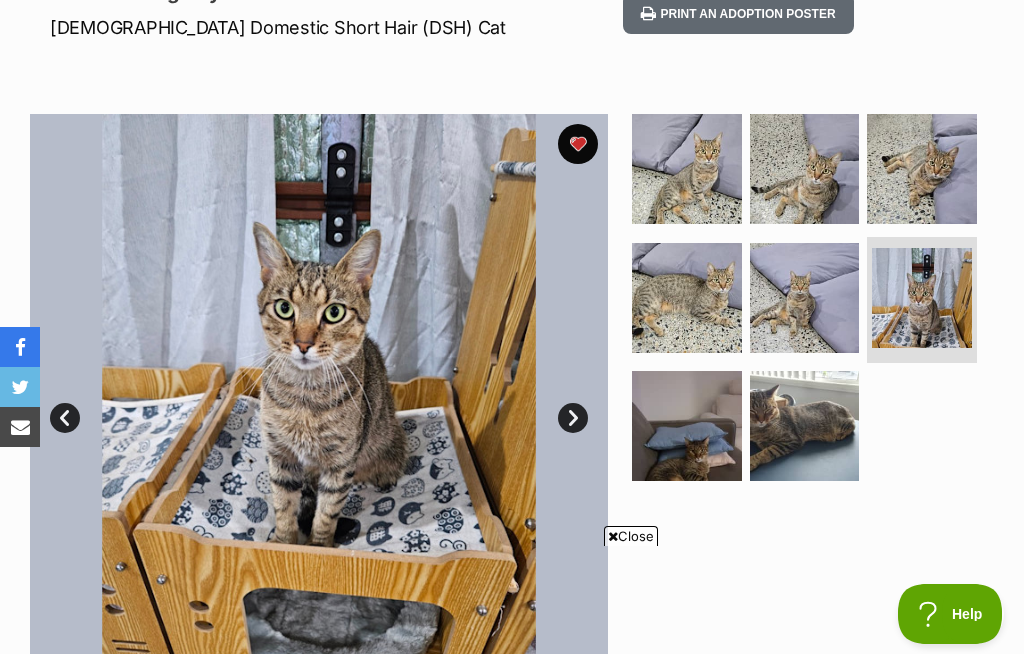 click at bounding box center [805, 426] 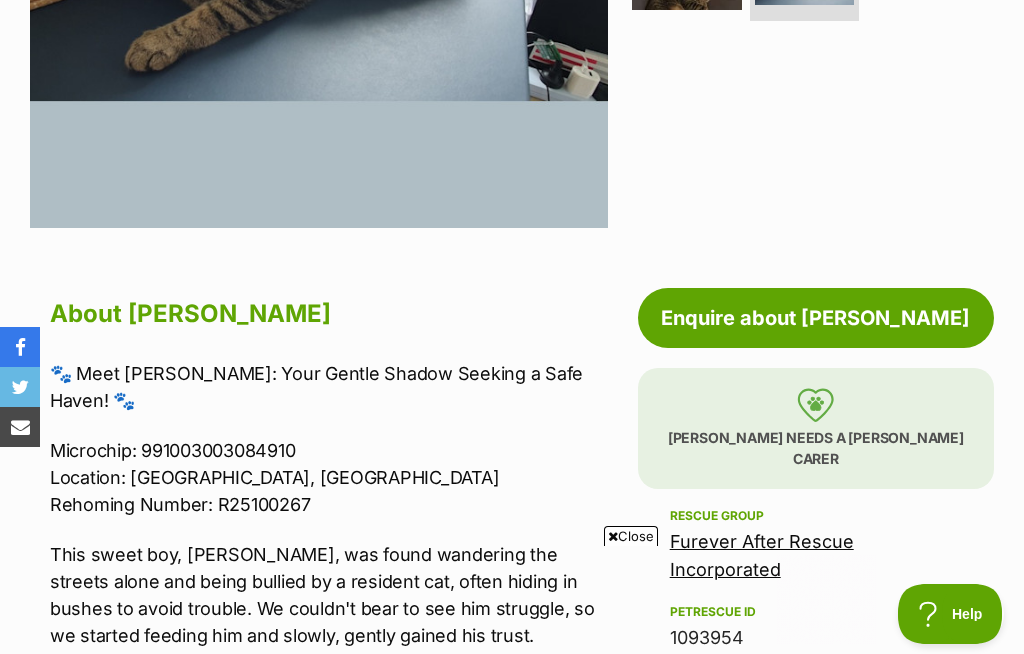 scroll, scrollTop: 890, scrollLeft: 0, axis: vertical 